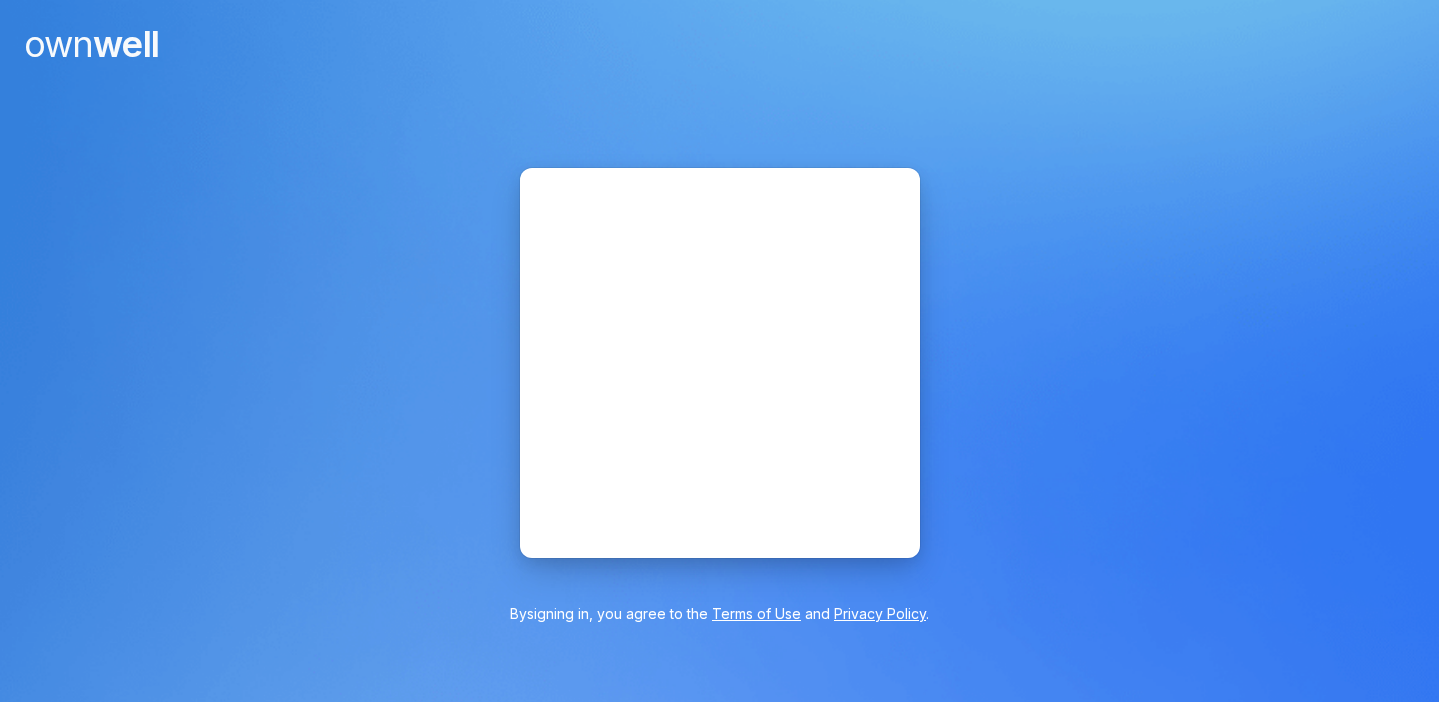 scroll, scrollTop: 0, scrollLeft: 0, axis: both 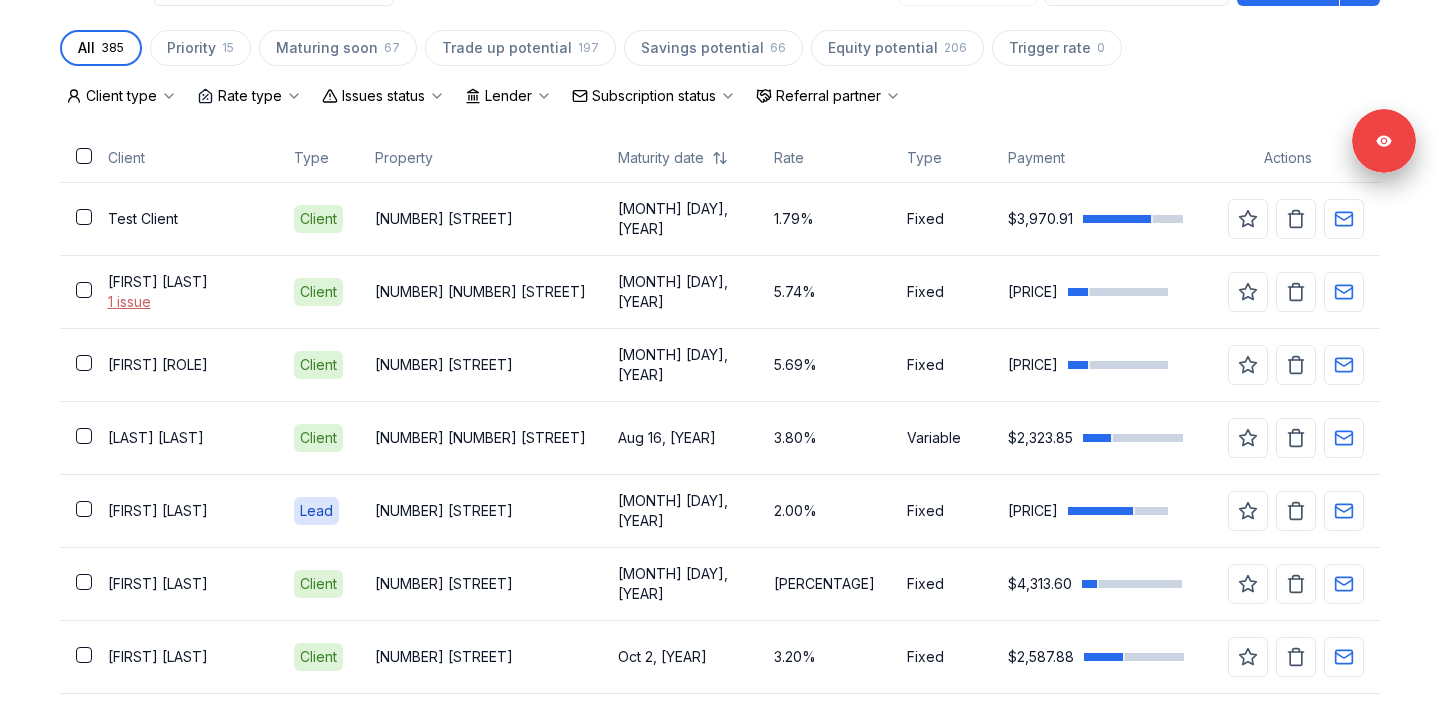 click on "Issues status" at bounding box center [383, 96] 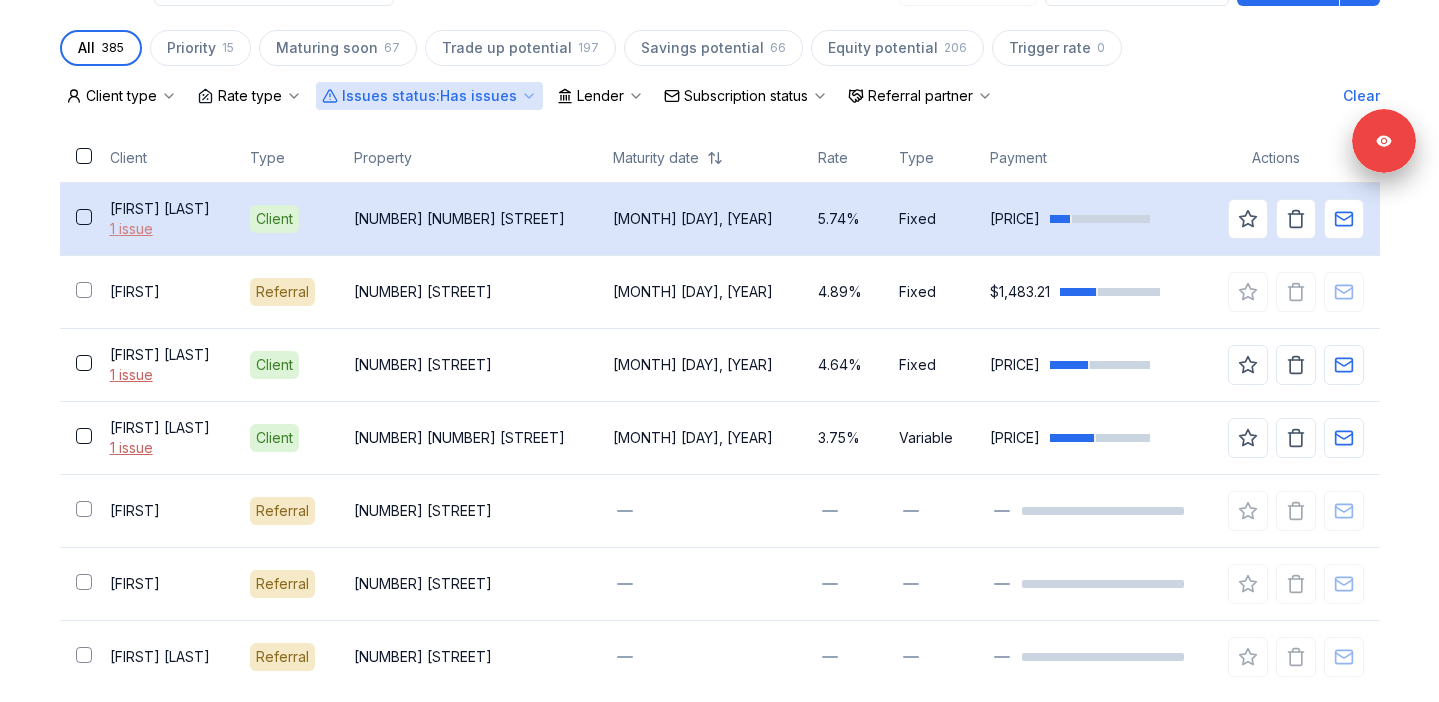 click on "1   issue" at bounding box center [164, 229] 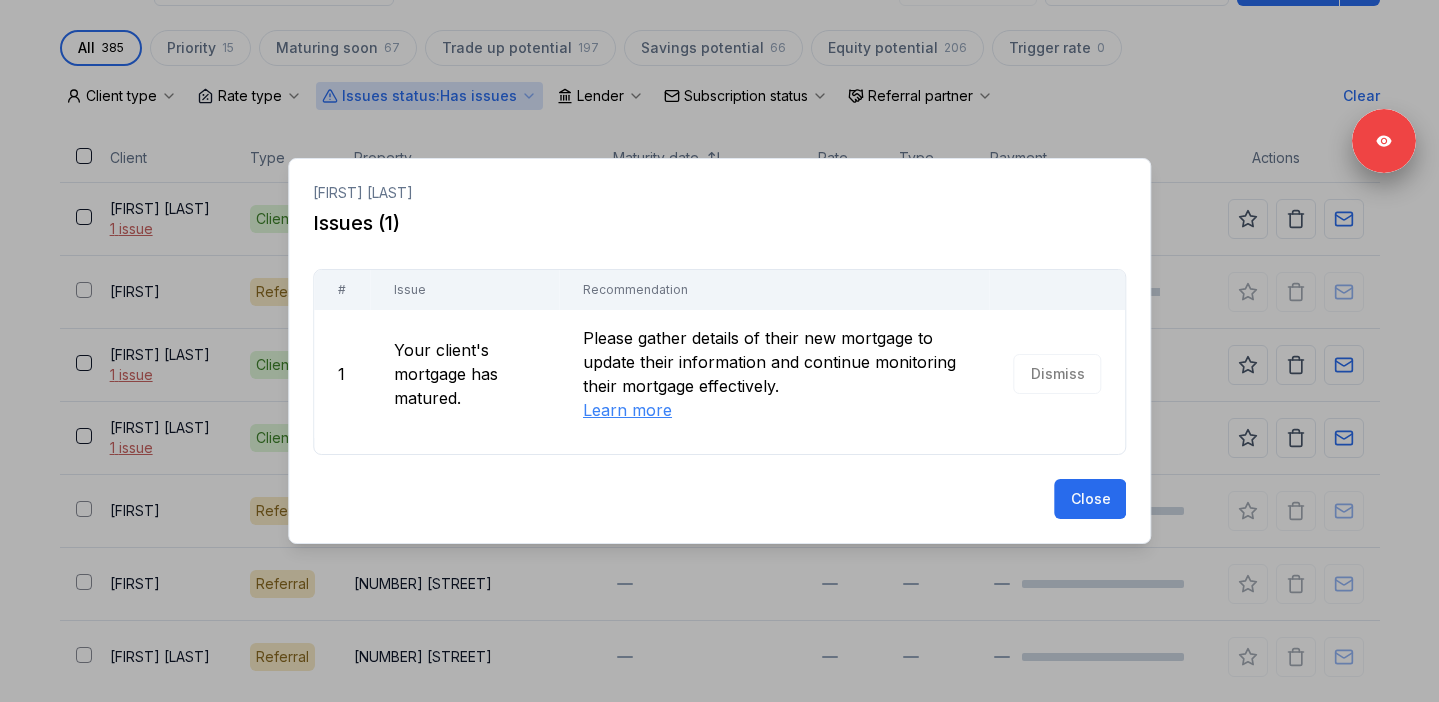 click at bounding box center [719, 351] 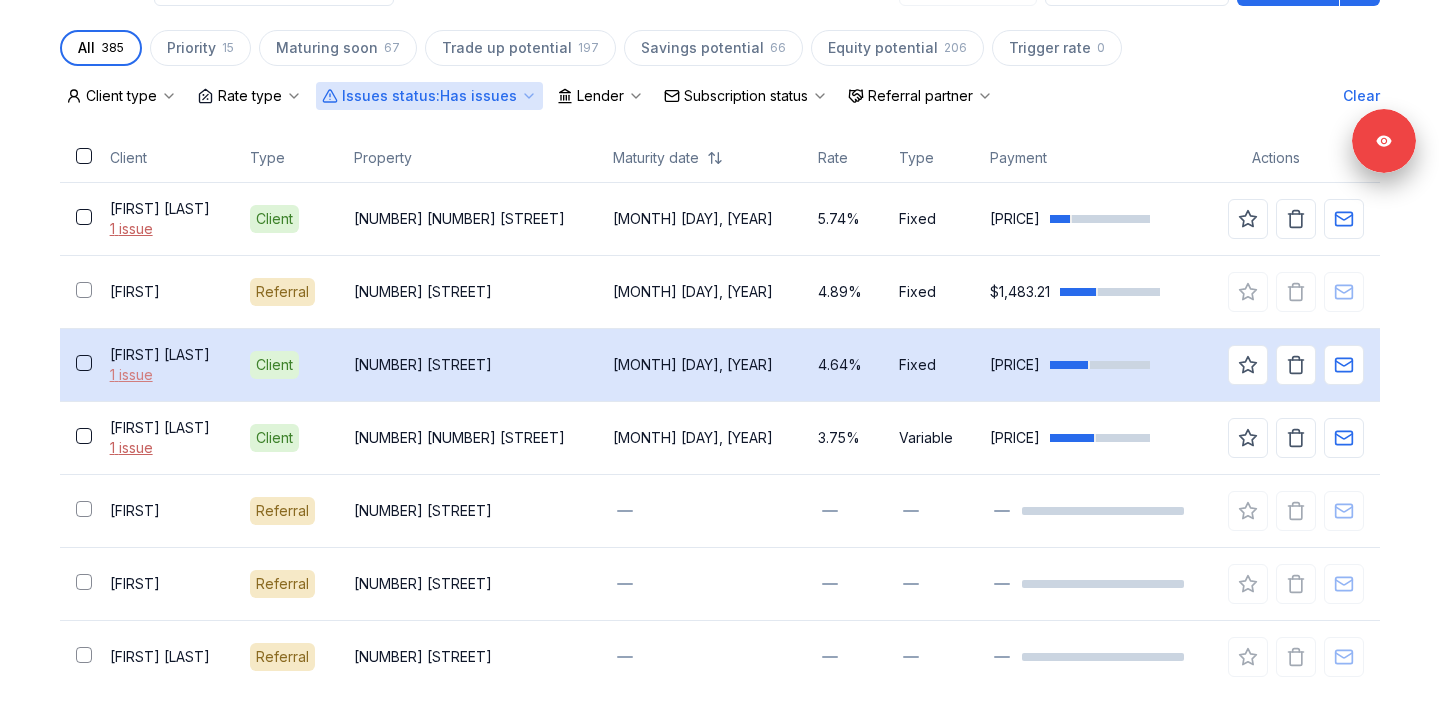 click on "1   issue" at bounding box center [164, 375] 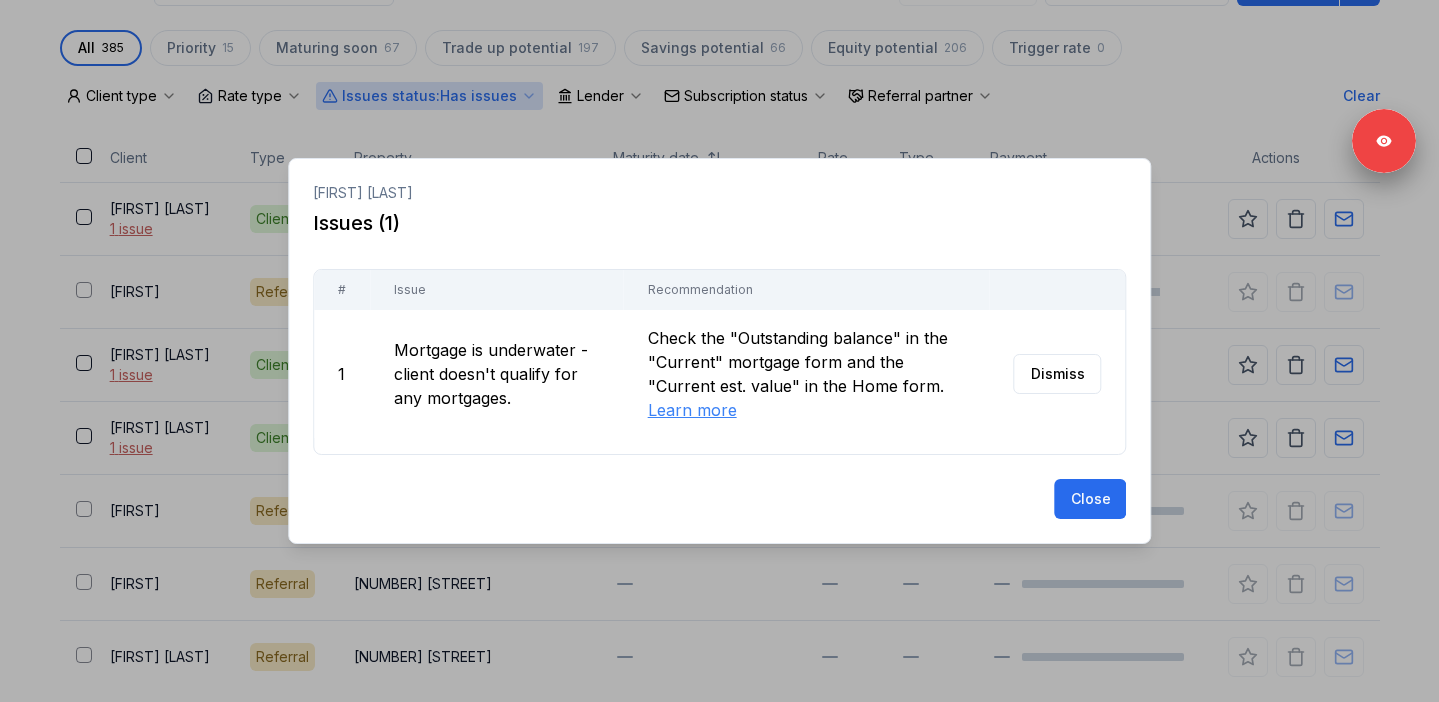 click at bounding box center [719, 351] 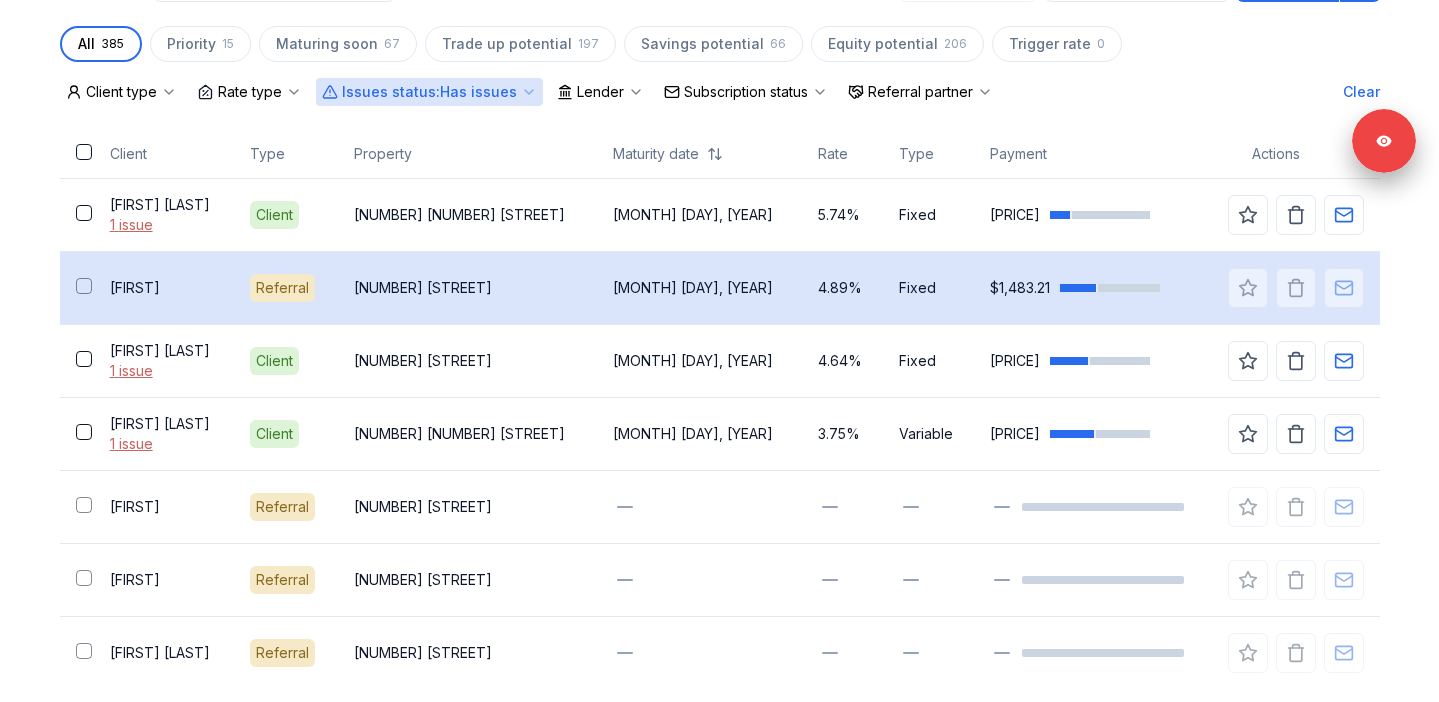 scroll, scrollTop: 543, scrollLeft: 0, axis: vertical 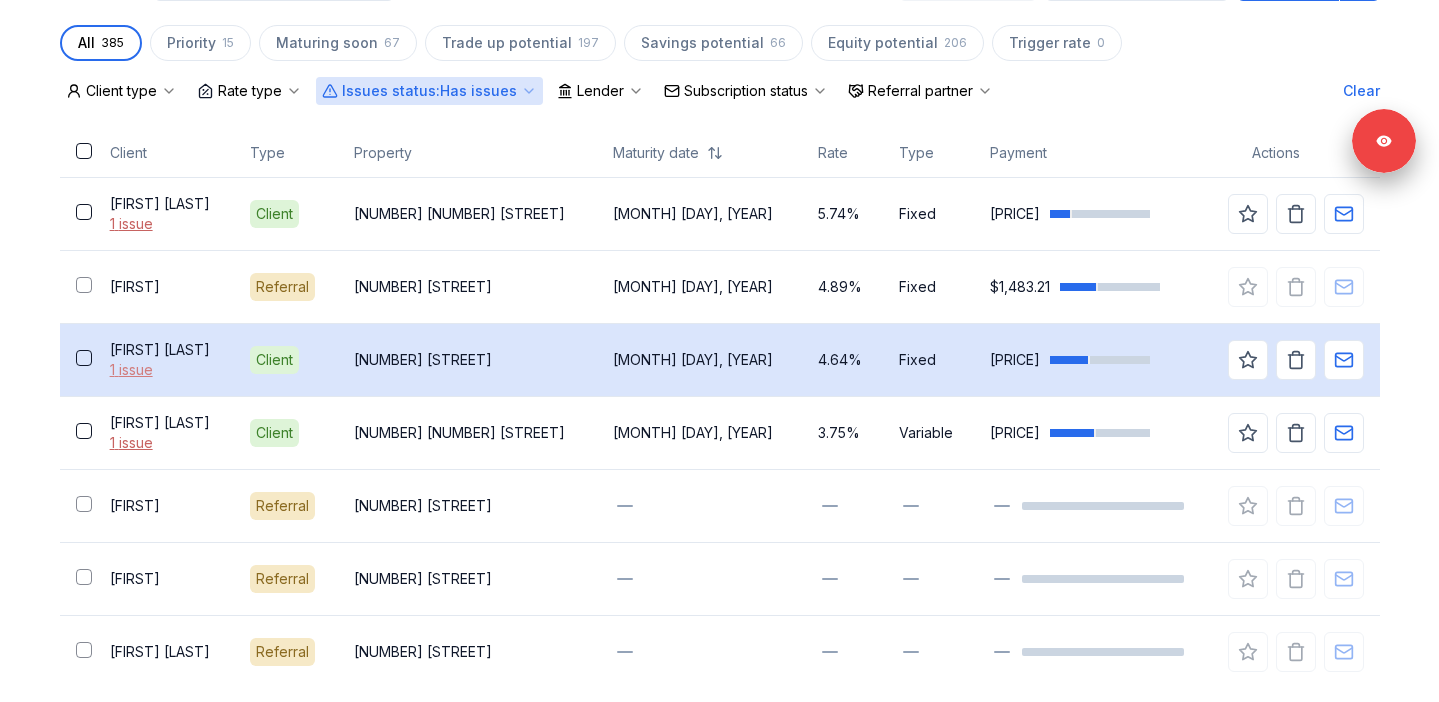 click on "1   issue" at bounding box center (164, 370) 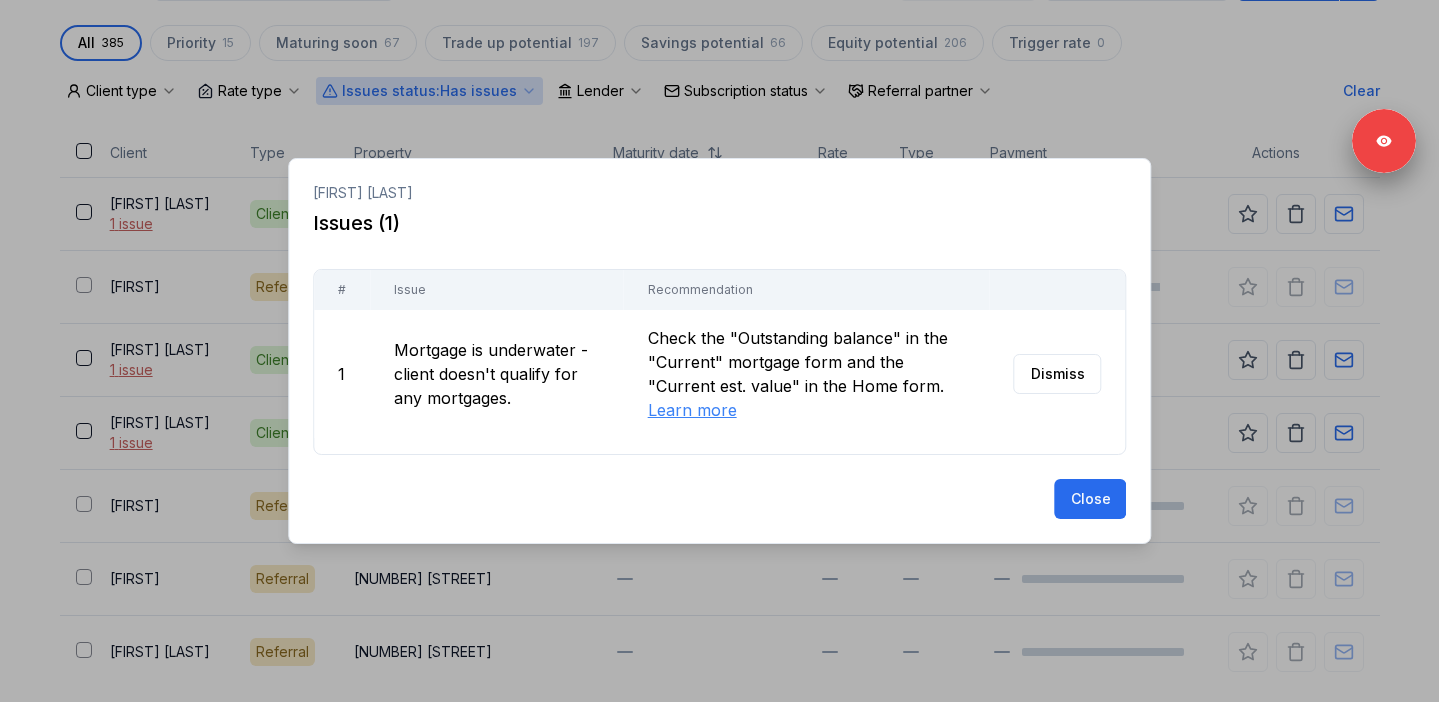 click at bounding box center [719, 351] 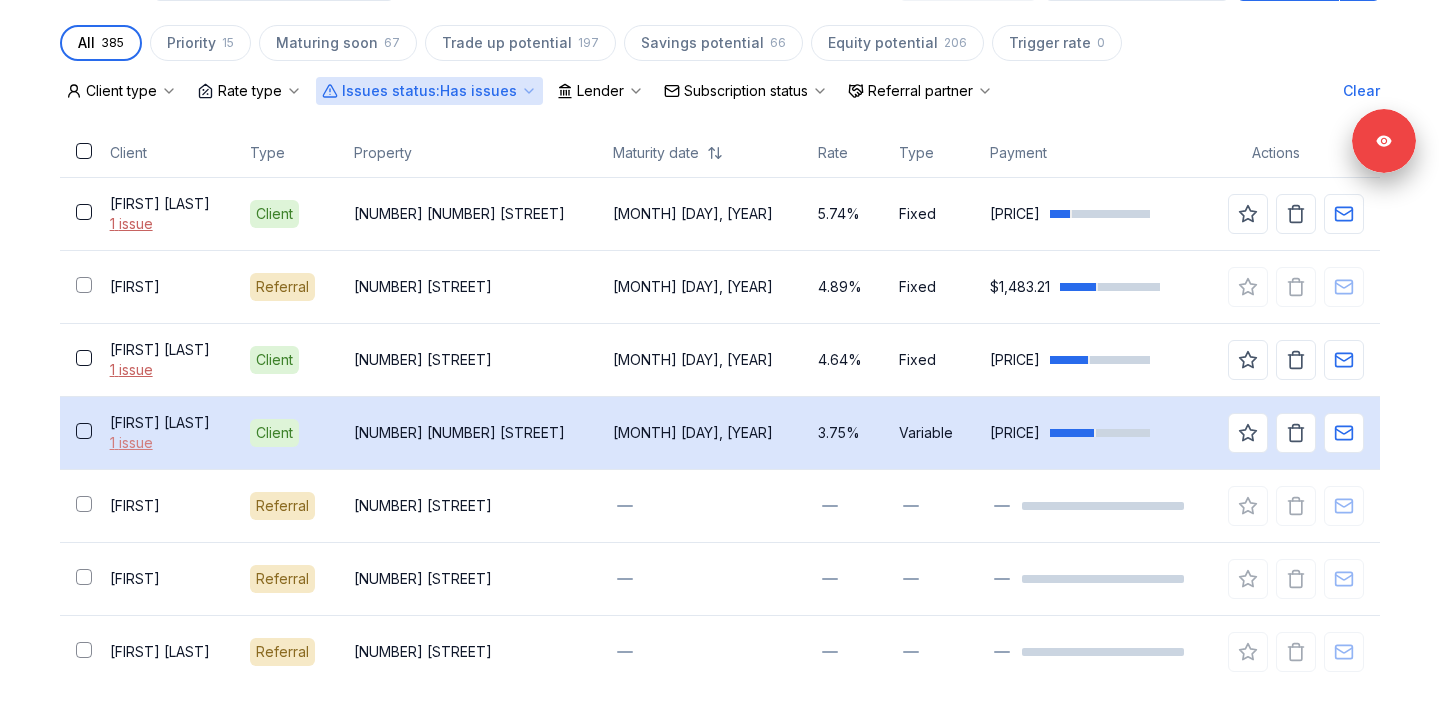 click on "1   issue" at bounding box center [164, 443] 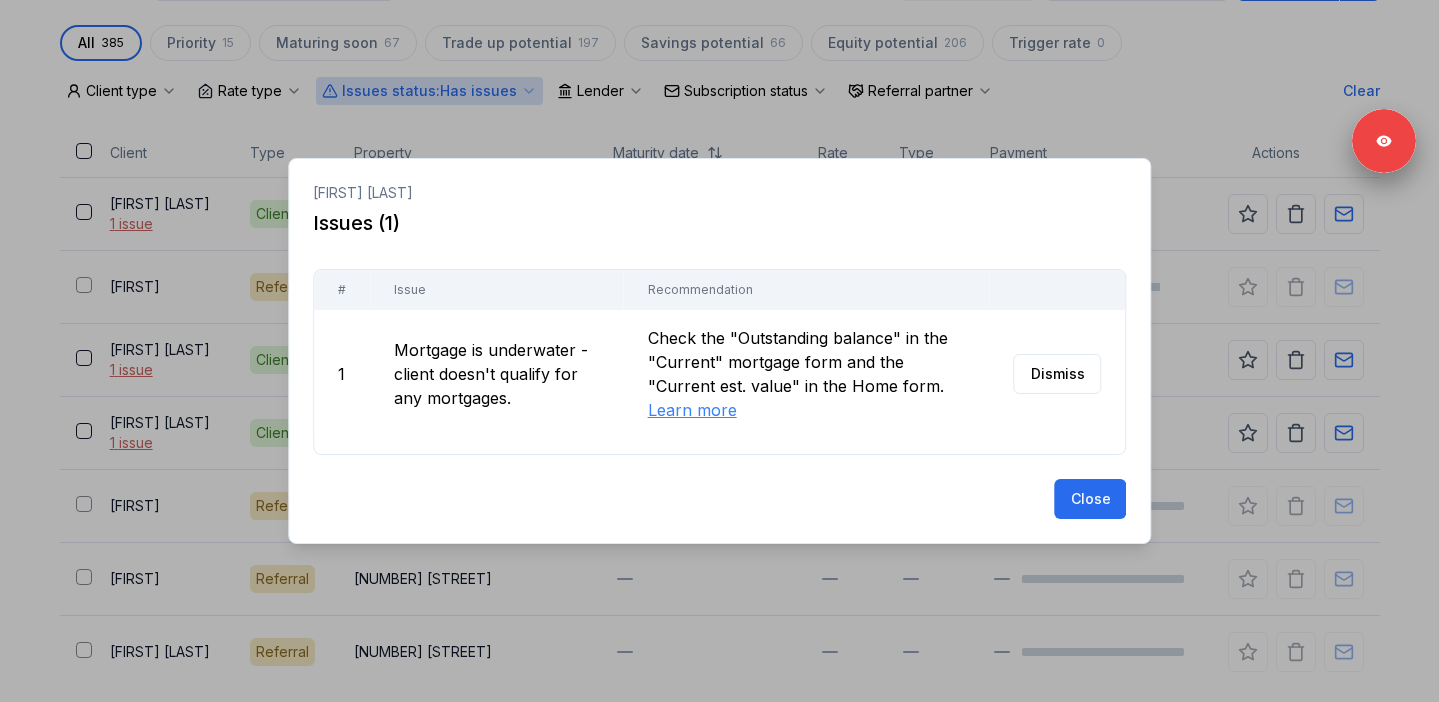 click at bounding box center (719, 351) 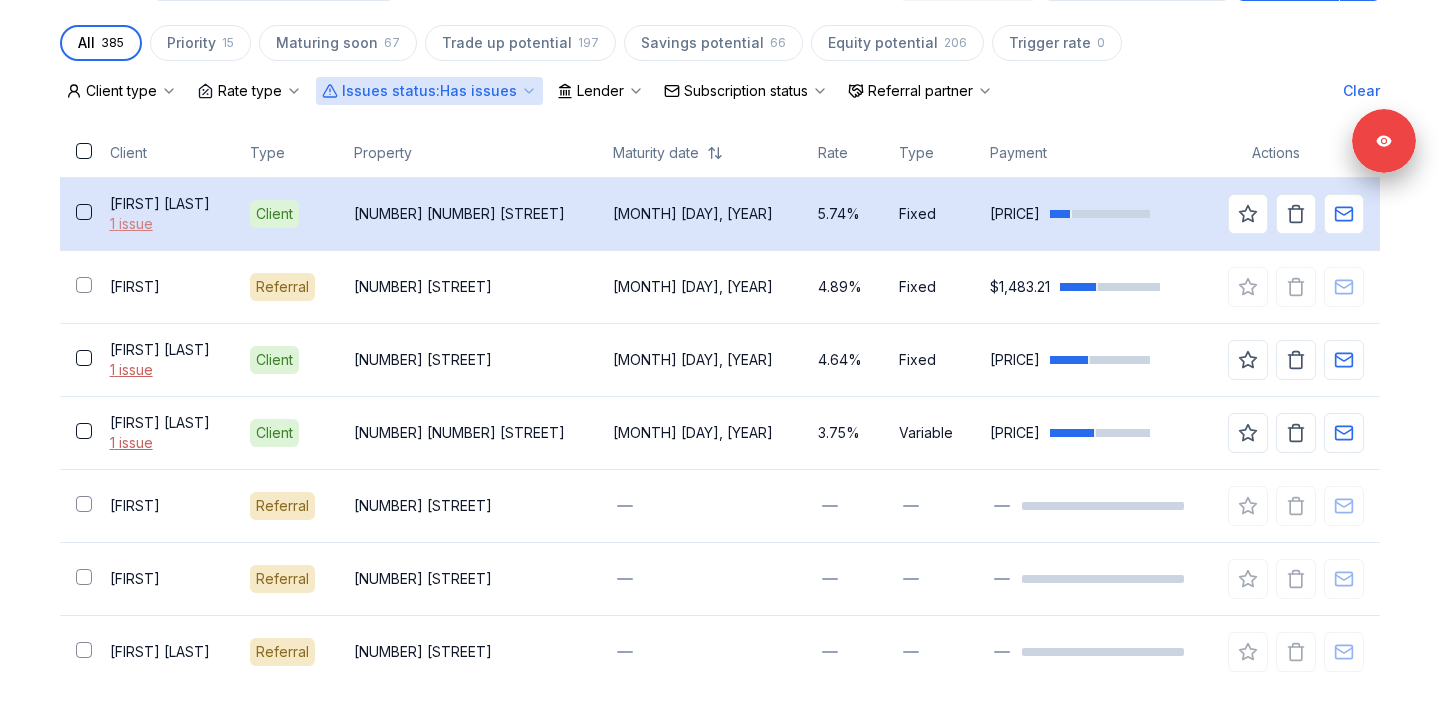 click on "1   issue" at bounding box center (164, 224) 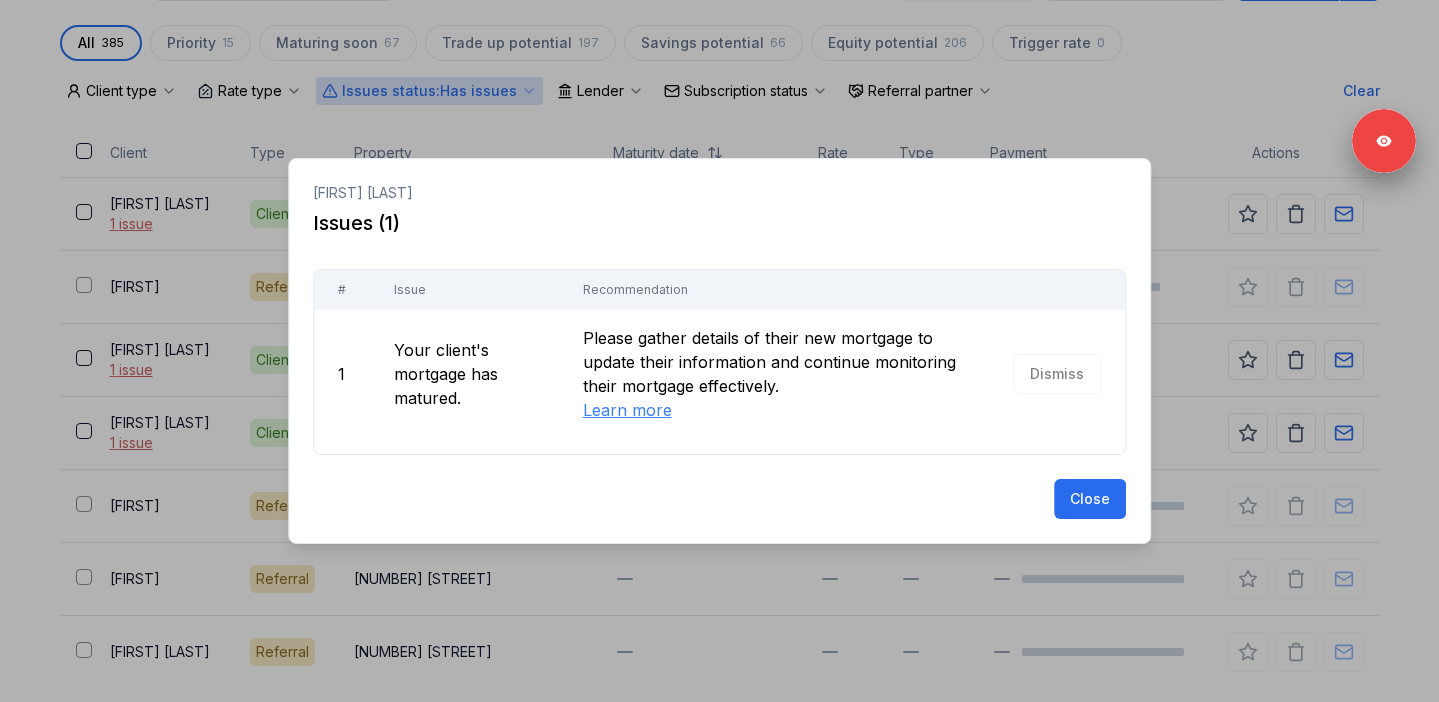 click at bounding box center (719, 351) 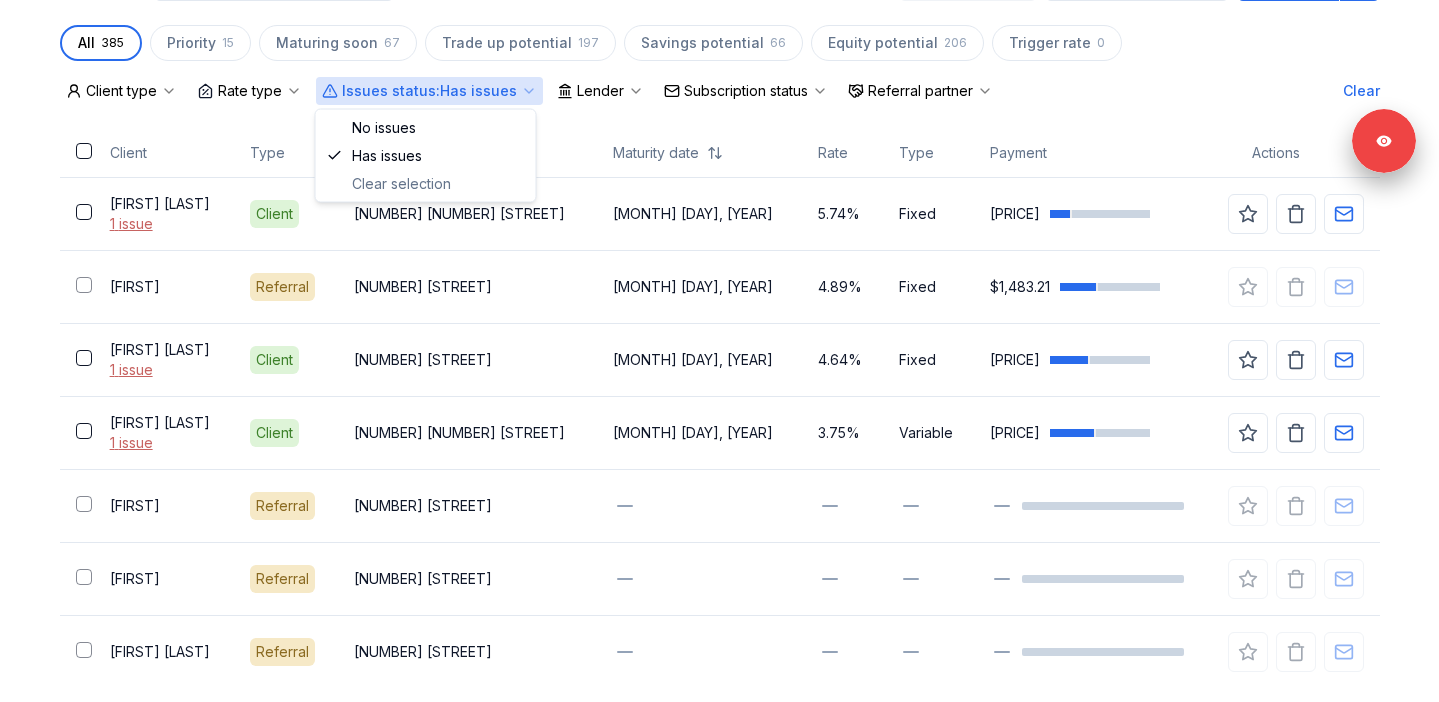 click on "Issues status :  Has issues" at bounding box center [429, 91] 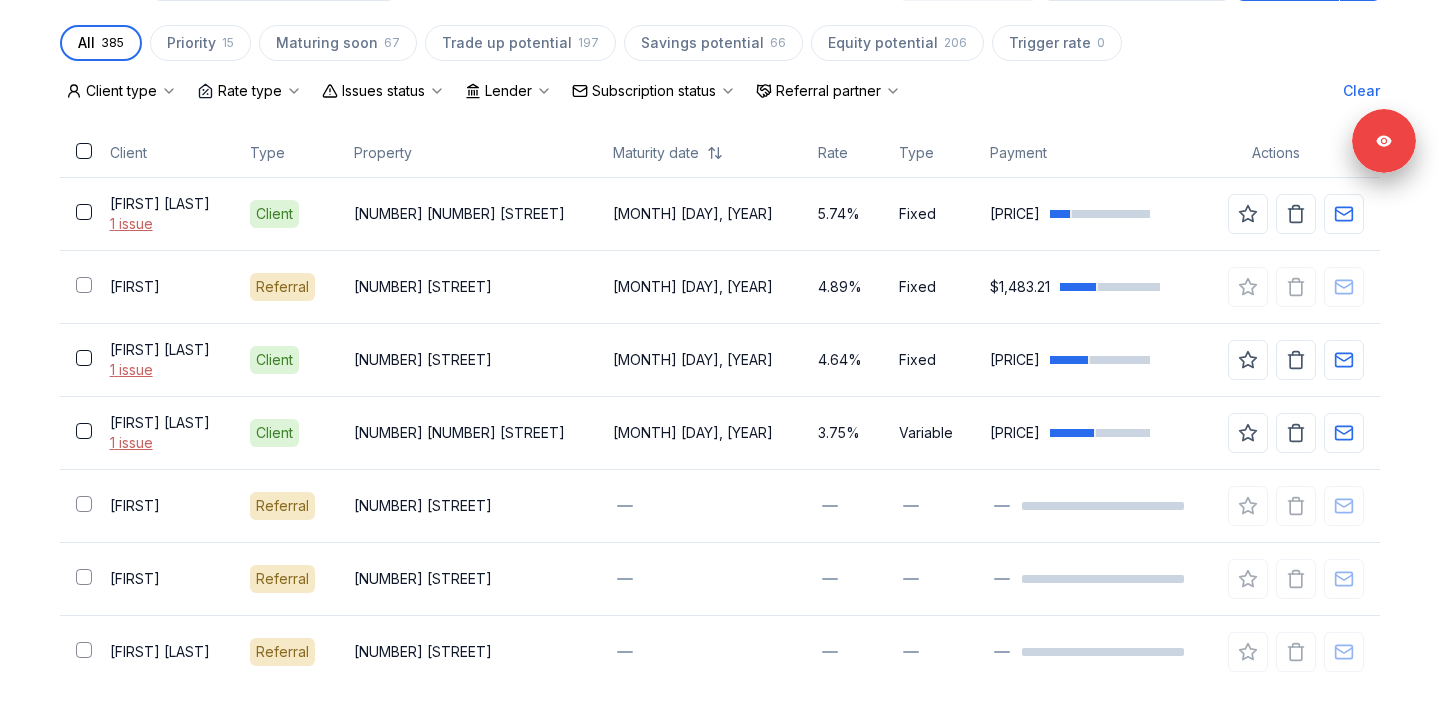 click on "Subscription status" at bounding box center (654, 91) 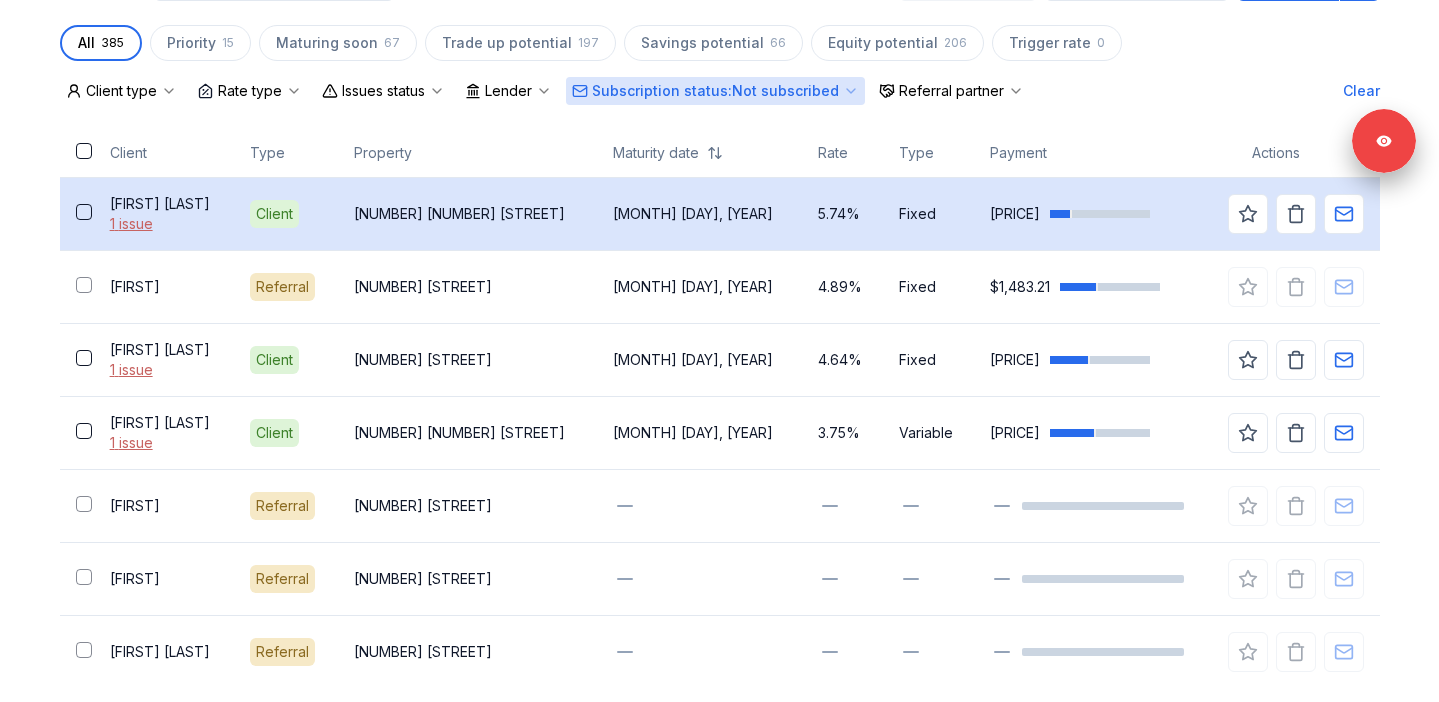 scroll, scrollTop: 190, scrollLeft: 0, axis: vertical 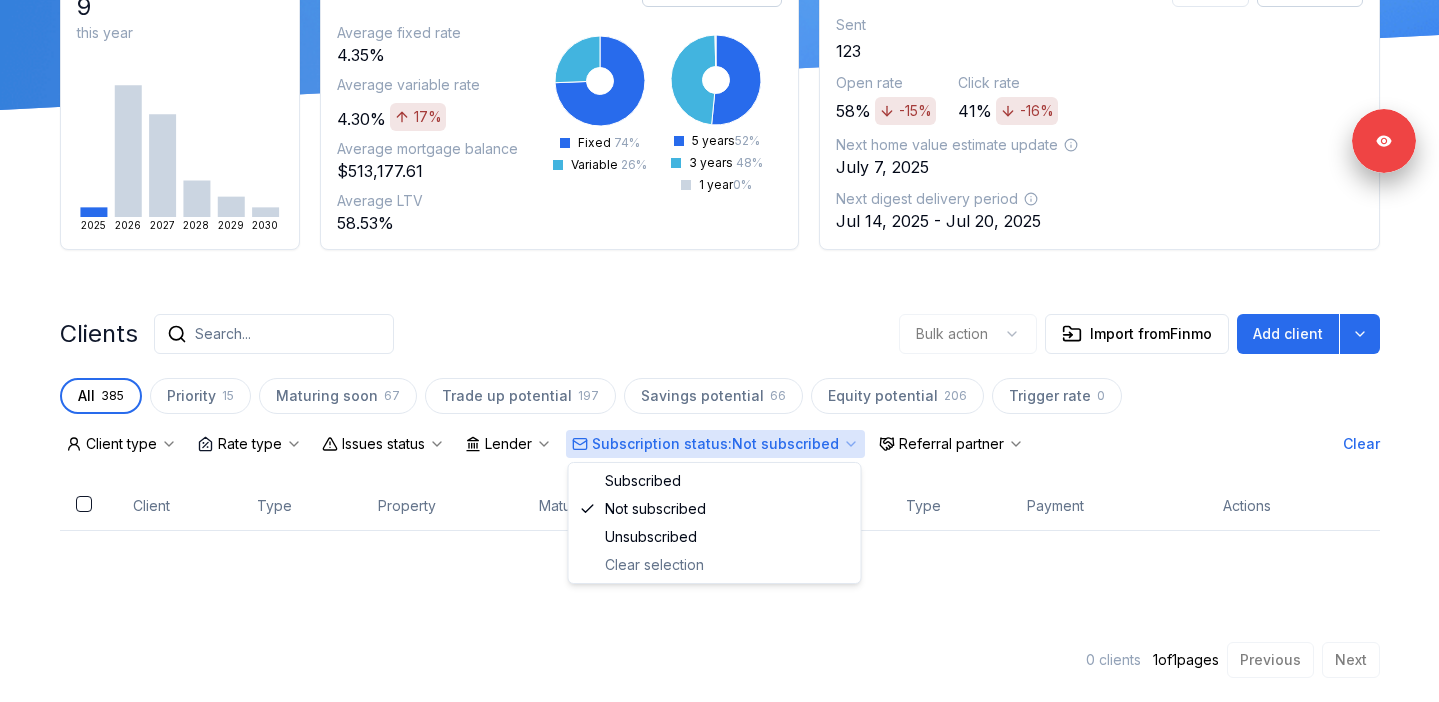 click on "Subscription status :  Not subscribed" at bounding box center [715, 444] 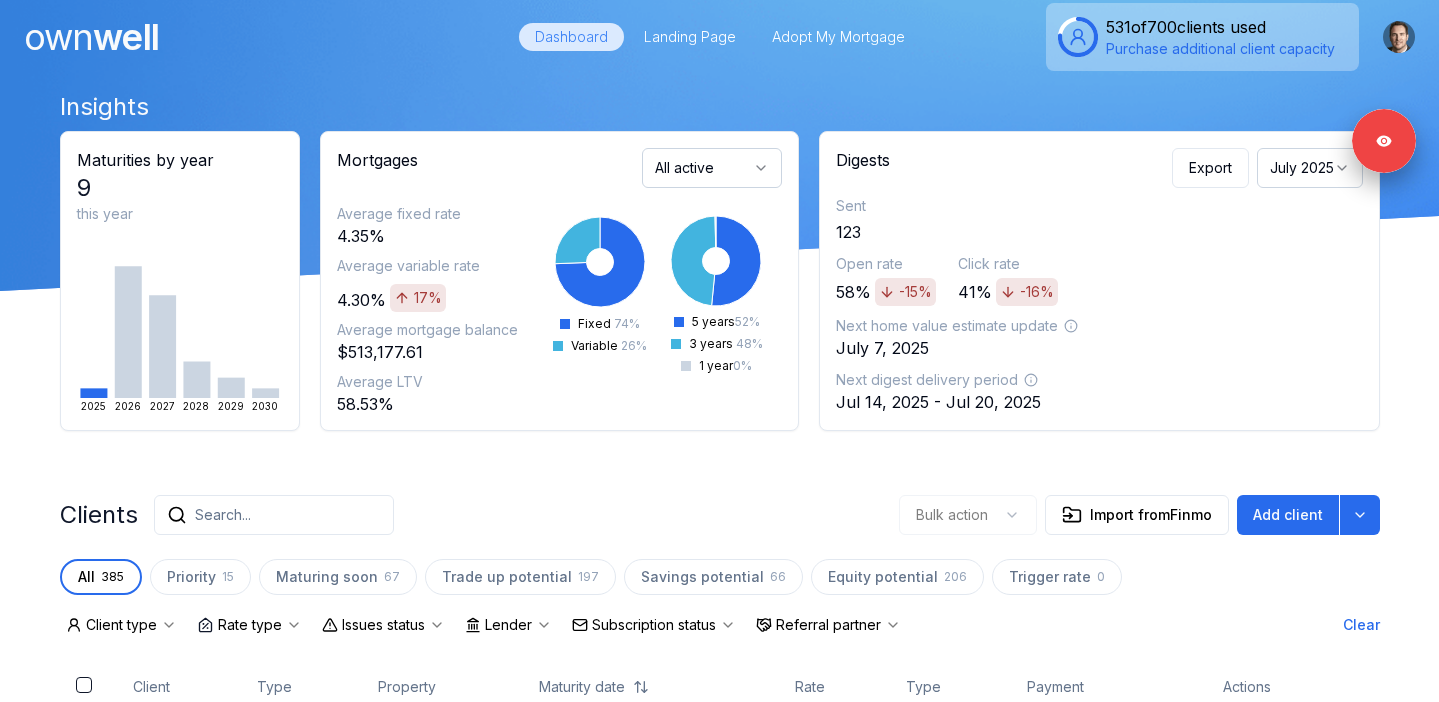scroll, scrollTop: 0, scrollLeft: 0, axis: both 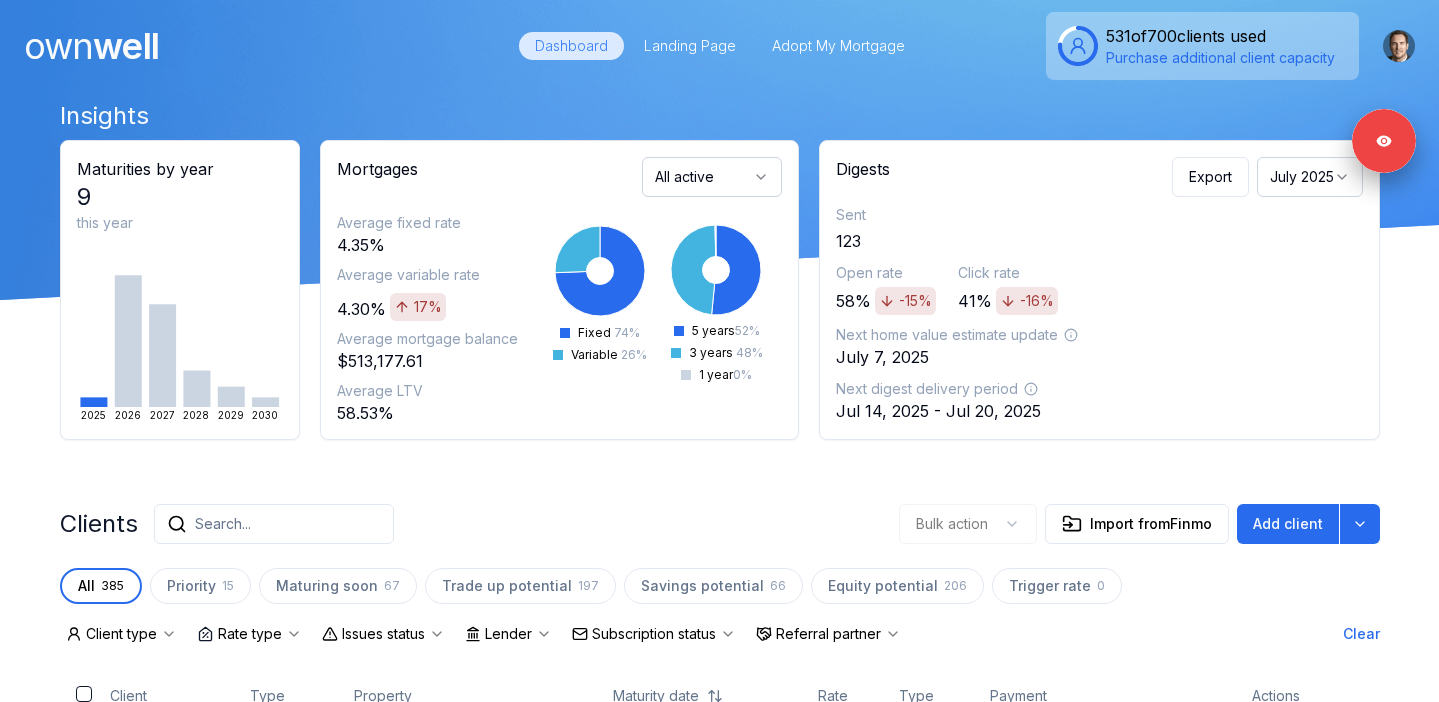 click on "July 2025" at bounding box center [1310, 177] 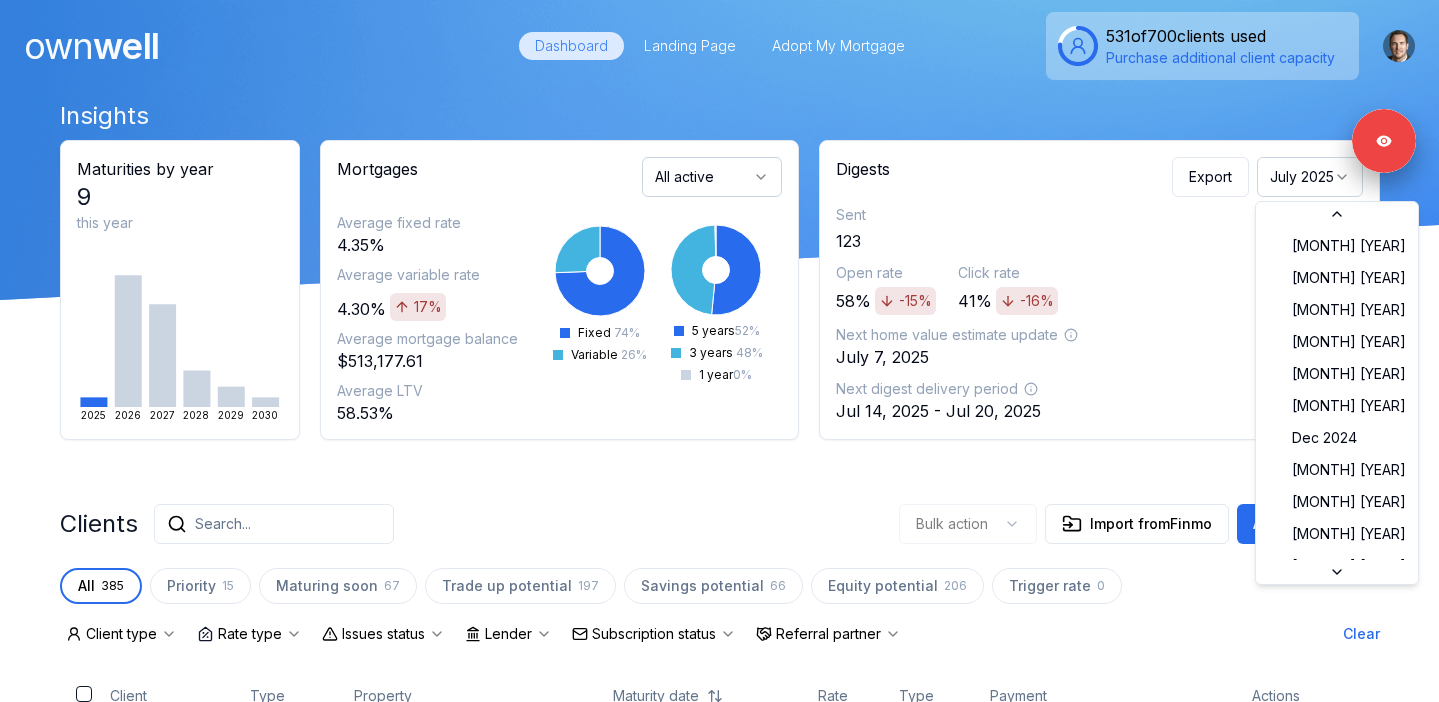 scroll, scrollTop: 118, scrollLeft: 0, axis: vertical 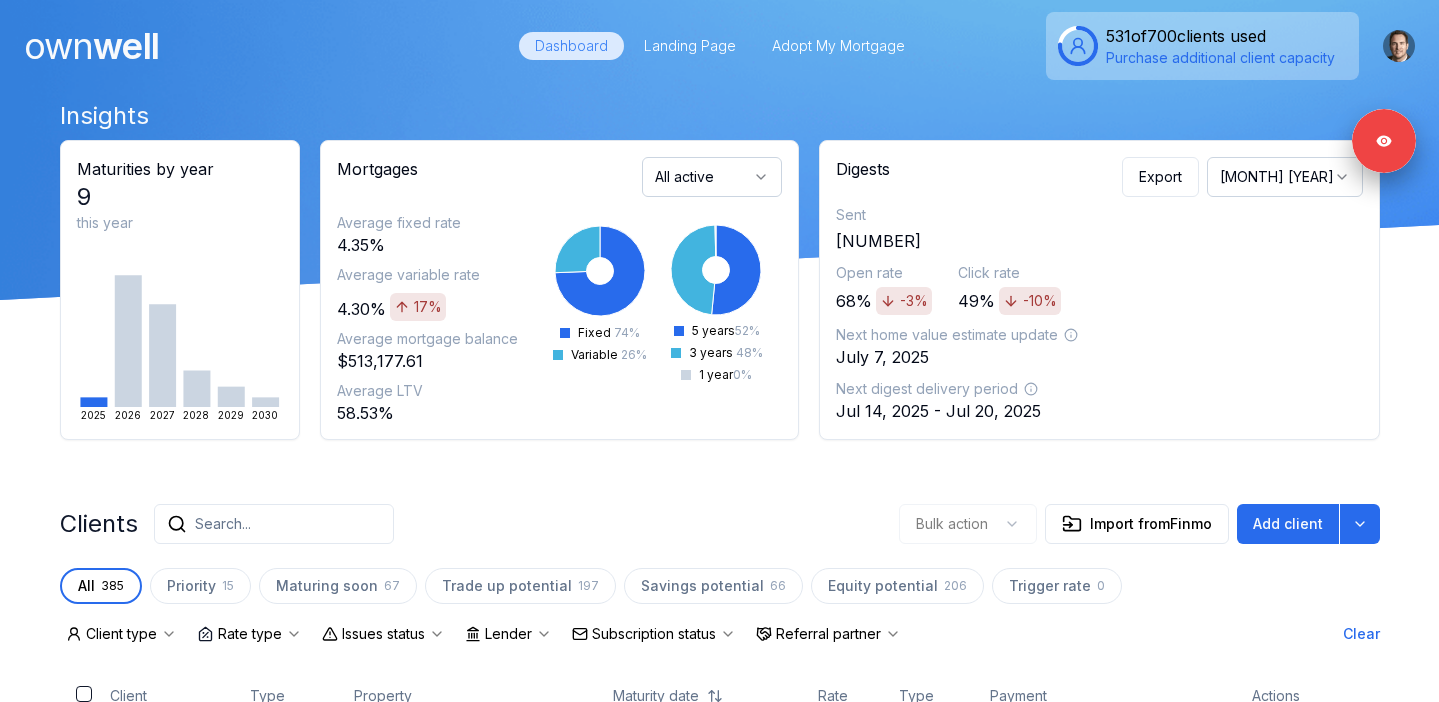 click on "[MONTH] [YEAR]" at bounding box center [1285, 177] 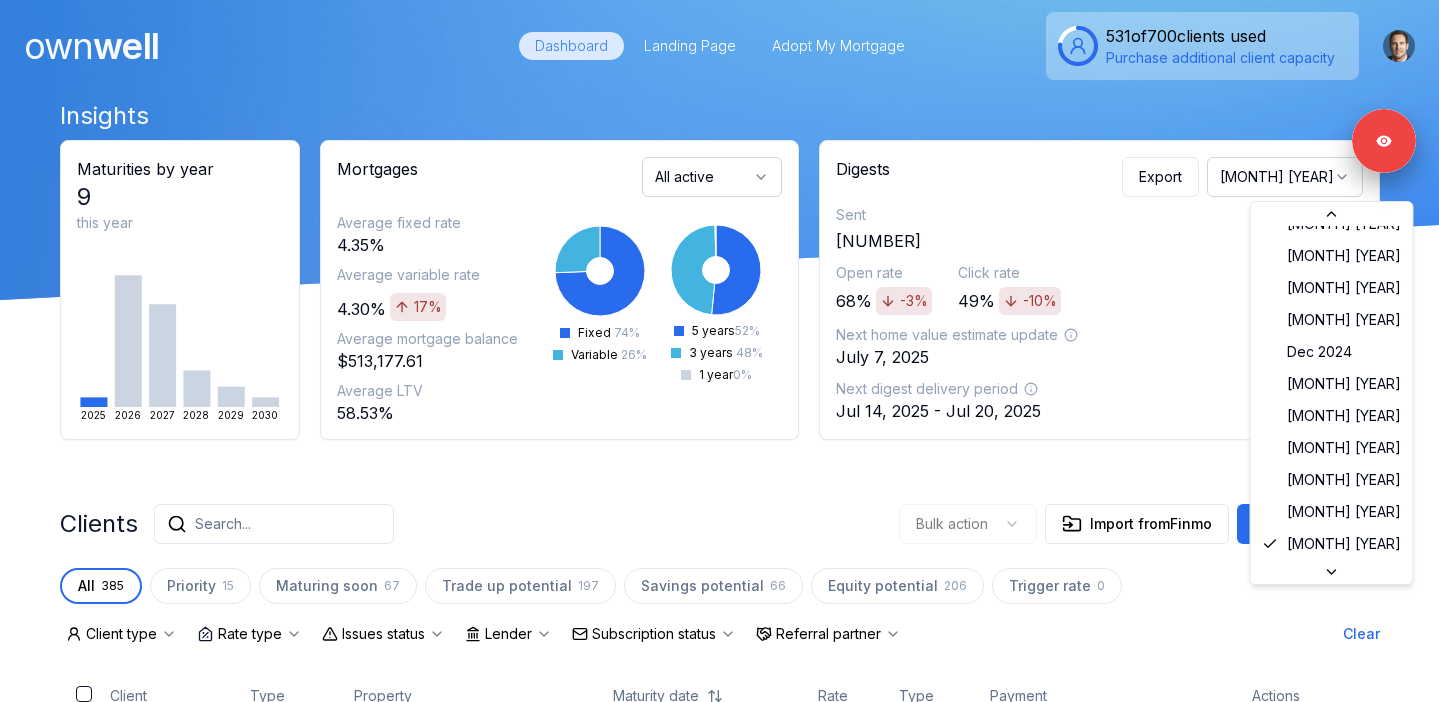 scroll, scrollTop: 98, scrollLeft: 0, axis: vertical 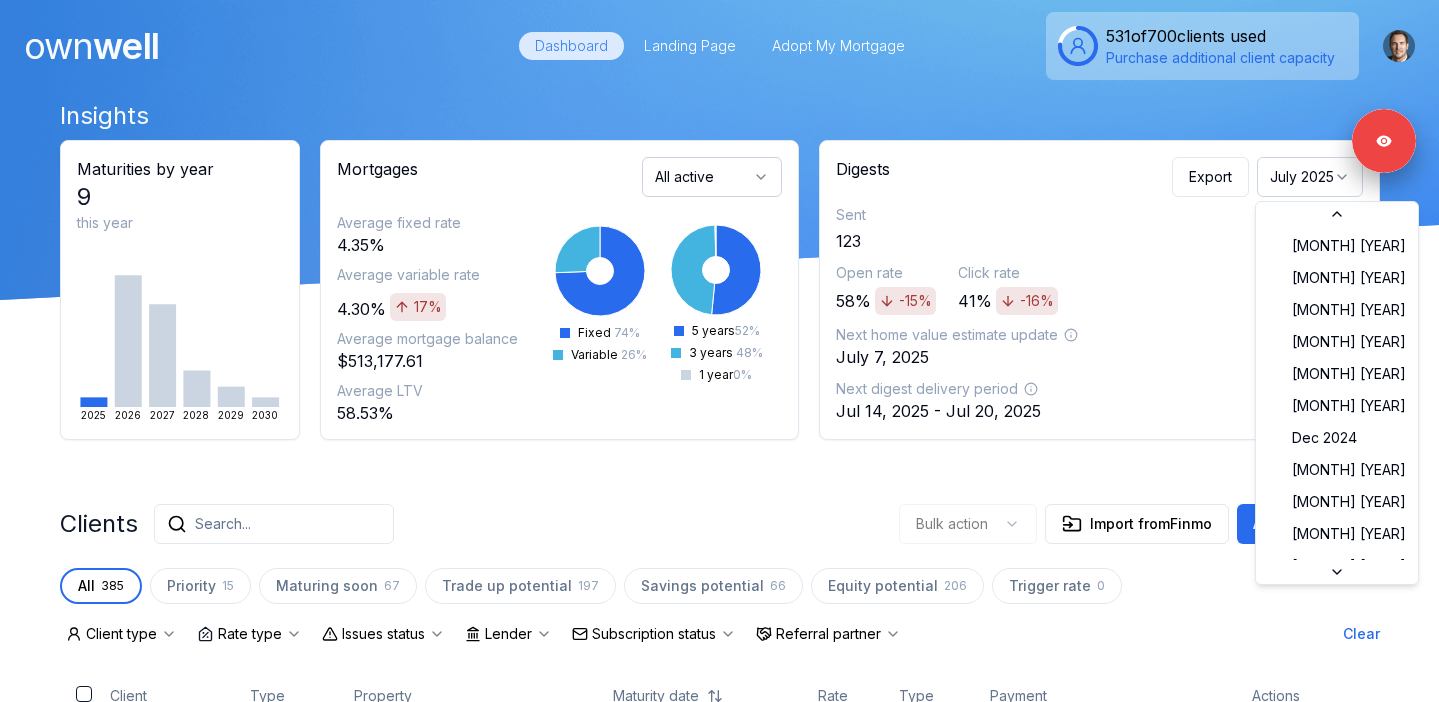 click on "July 2025" at bounding box center (1310, 177) 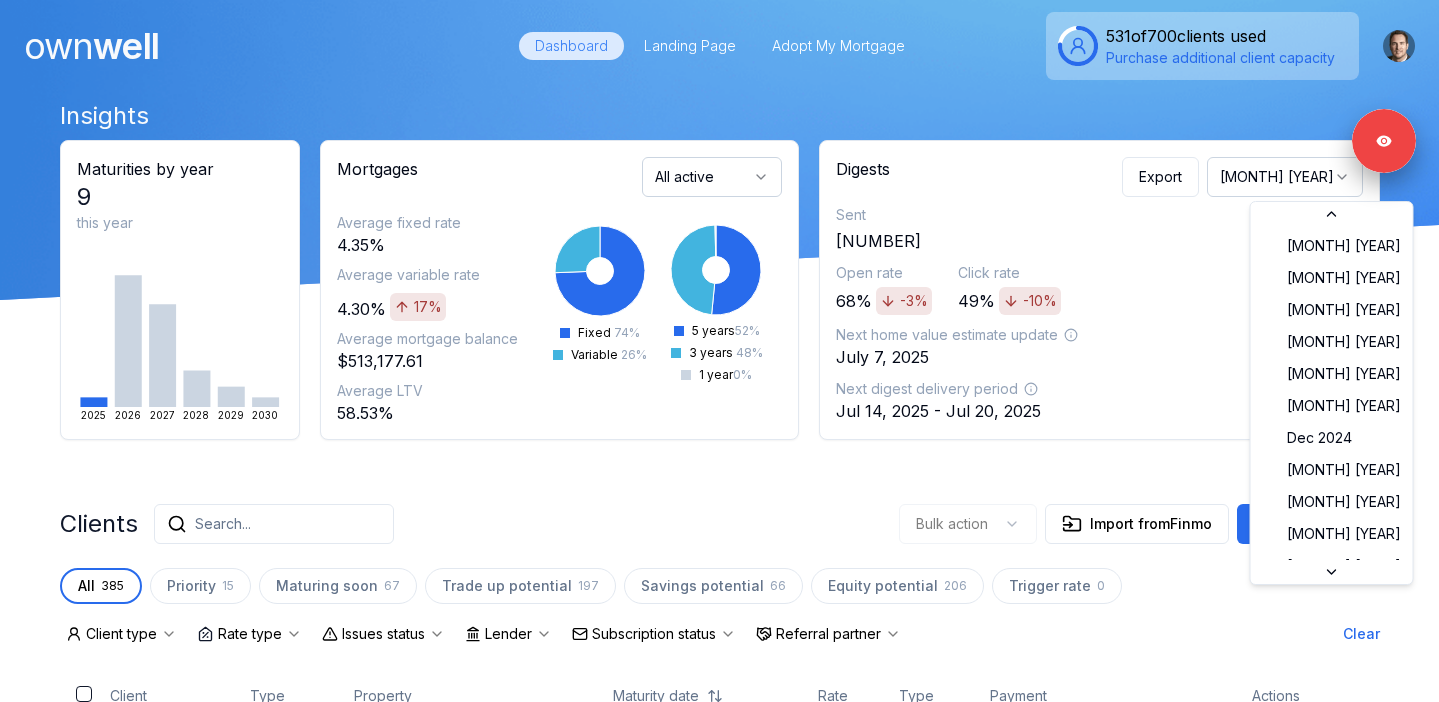 click on "[MONTH] [YEAR]" at bounding box center [1285, 177] 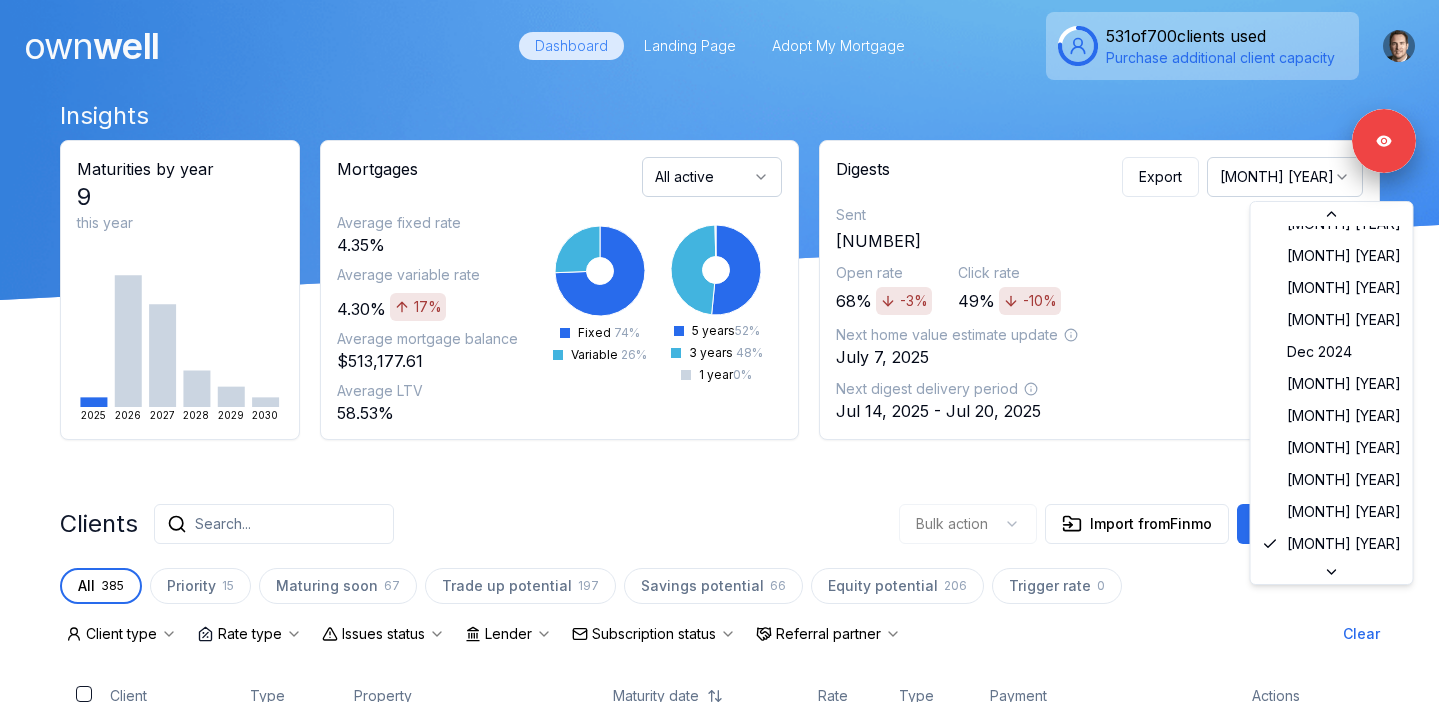 scroll, scrollTop: 98, scrollLeft: 0, axis: vertical 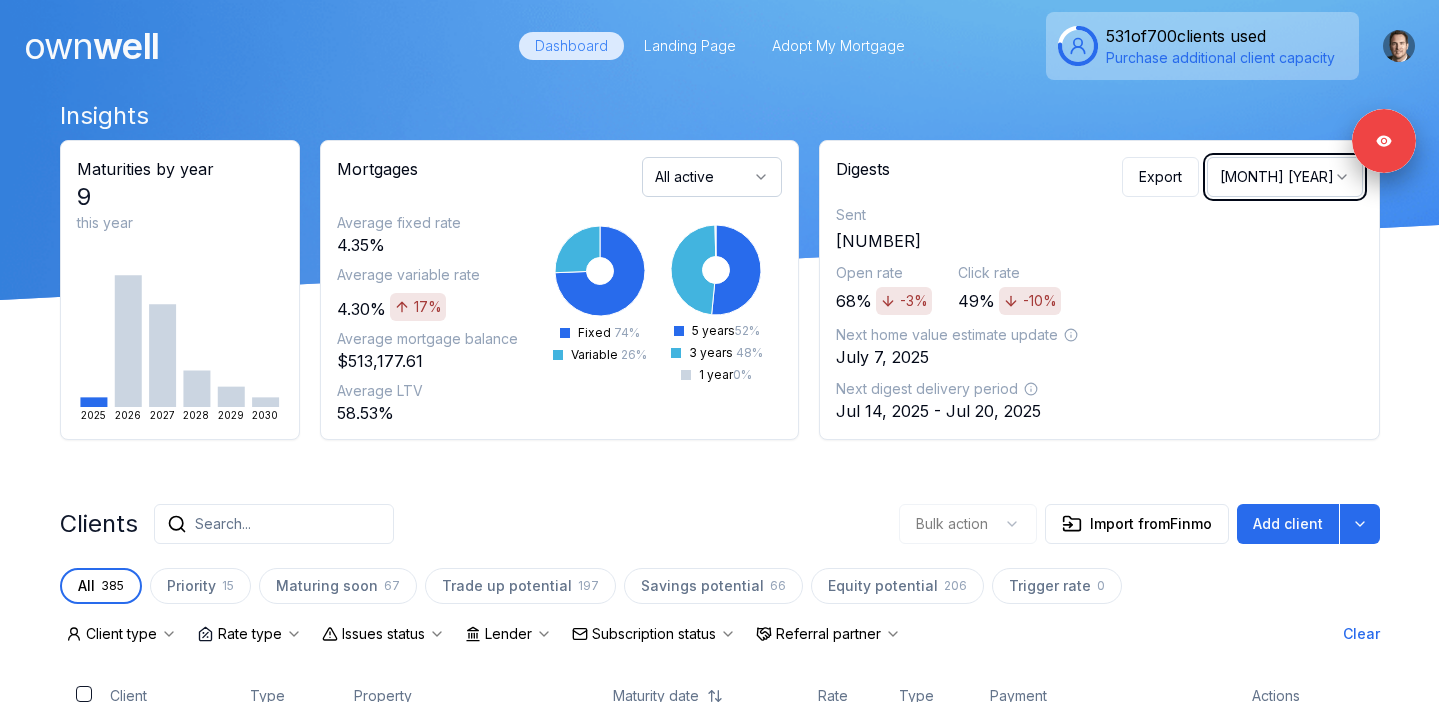 click on "Client Type Property Maturity date Rate Type Payment Actions Jese   [LAST] 1   issue Client 20 720 [STREET] Jul 1, [YEAR] 5.74% Fixed $[NUMBER] Sydney   Referral 654 [STREET] Apr 1, [YEAR] 4.89% Fixed $[NUMBER] Amma   Emeka-Aneke 1   issue Client 695 [STREET] Sep 10, [YEAR] 4.64% Fixed $[NUMBER] Justin" at bounding box center [720, 699] 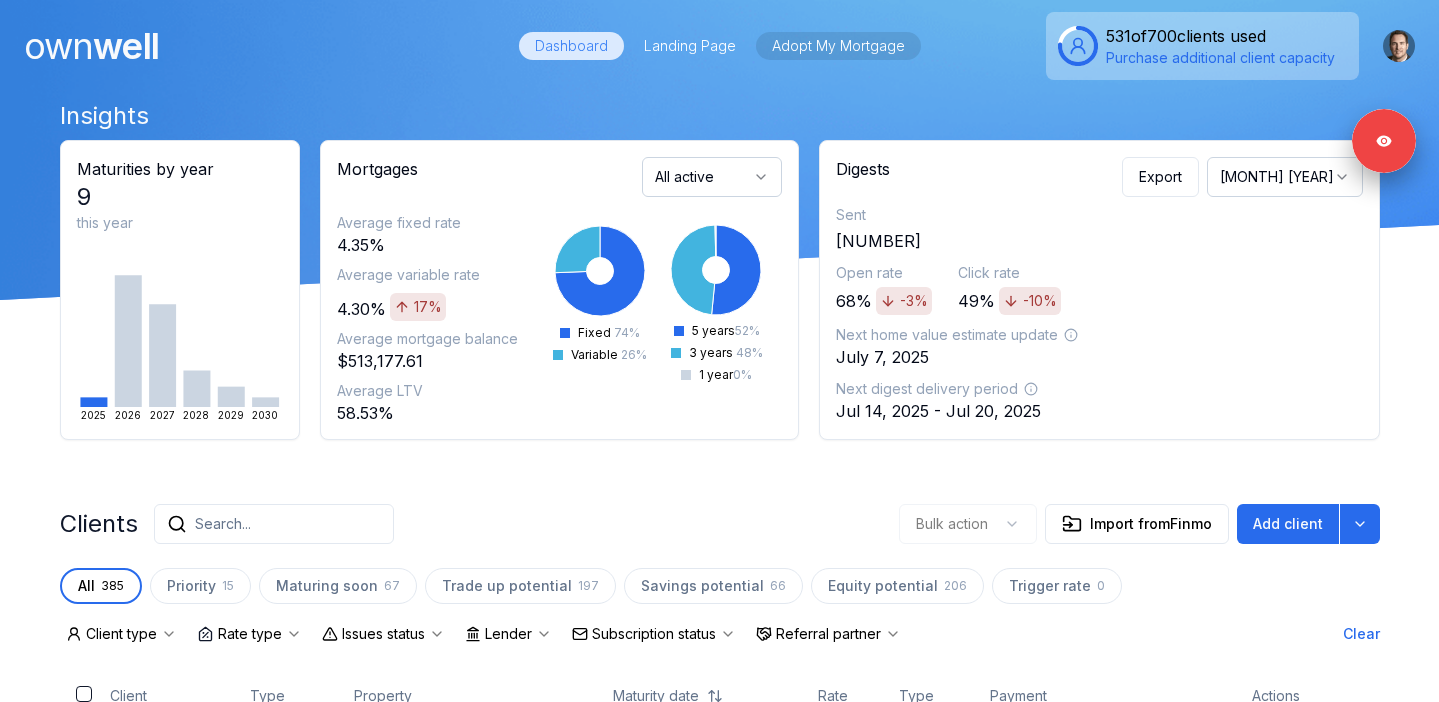 click on "Adopt My Mortgage" at bounding box center [838, 46] 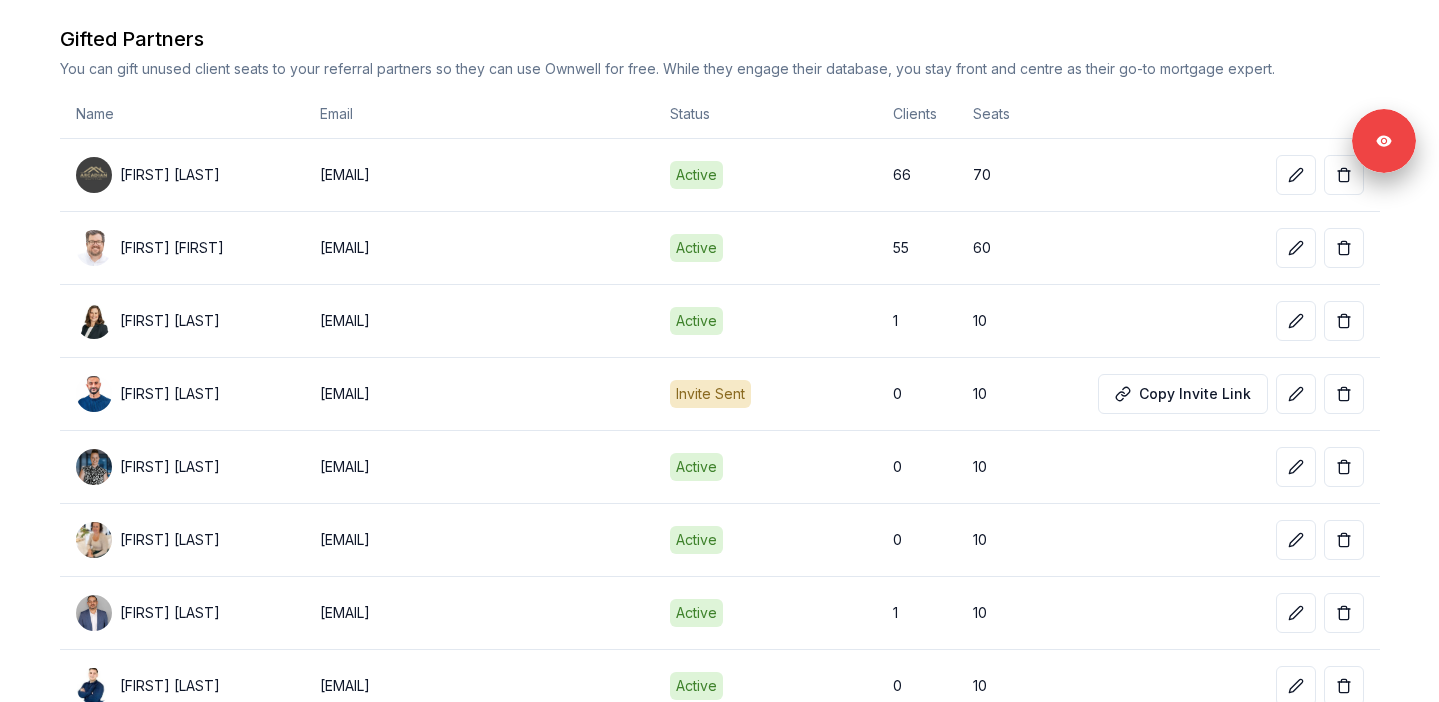 scroll, scrollTop: 2237, scrollLeft: 0, axis: vertical 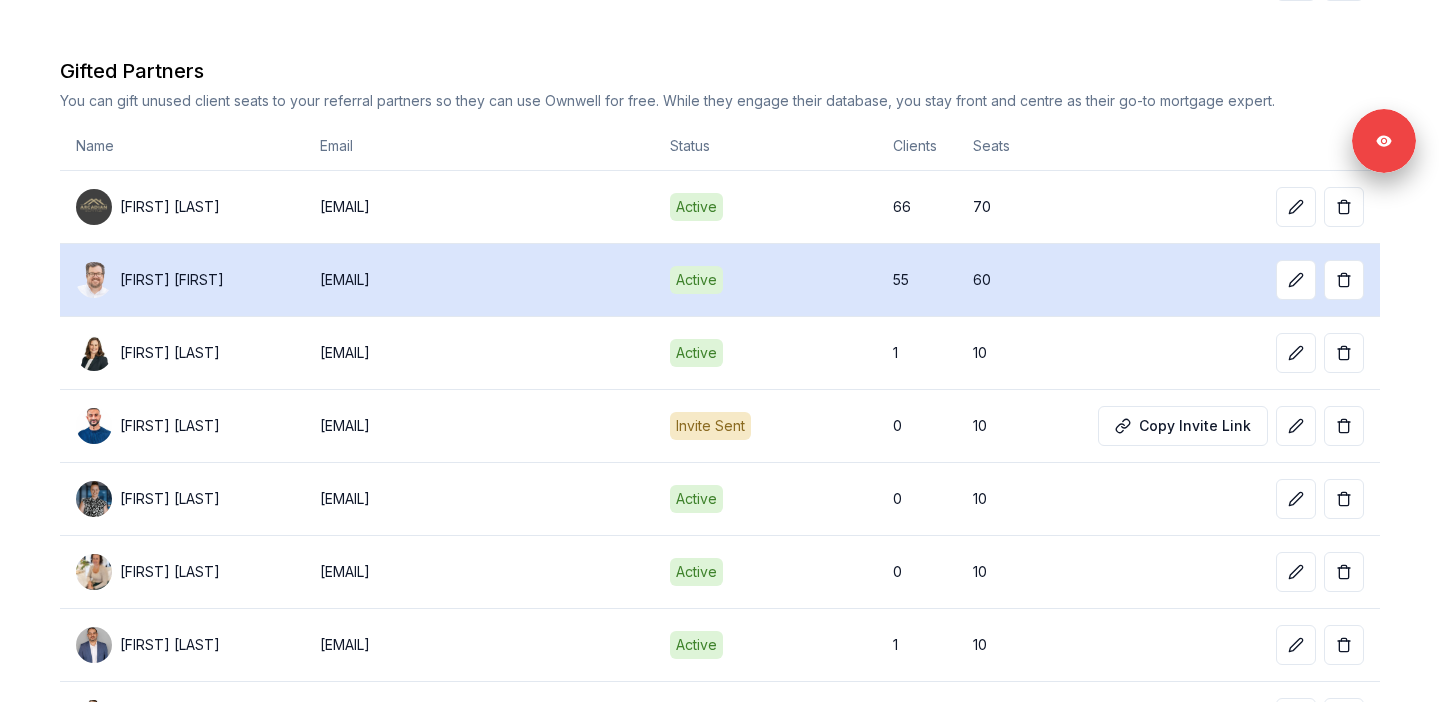 click on "[FIRST]   [LAST]" at bounding box center [172, 280] 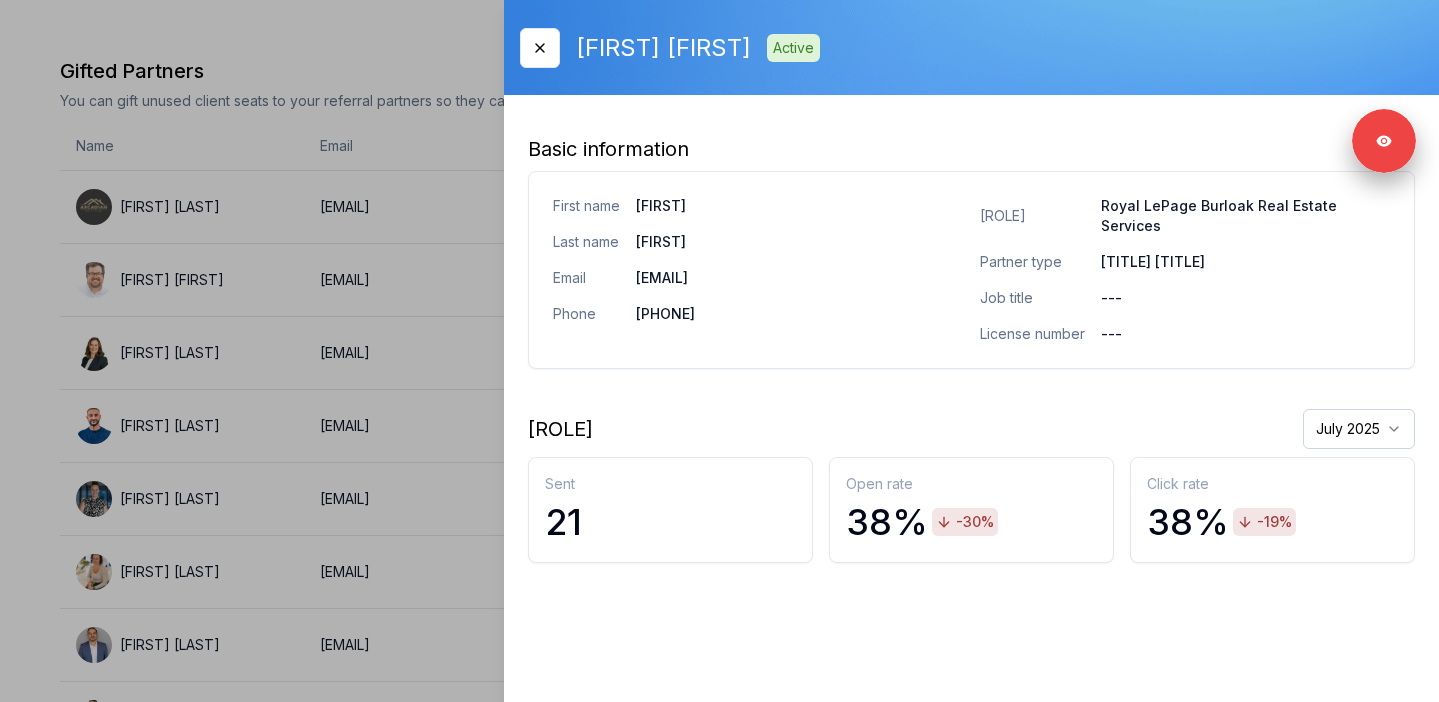 click on "Ownwell's platform is not optimized for mobile at this time.   For the best experience, please use a   desktop or laptop  to manage your account.   Note:  The   personalized homeownership reports   you generate for clients   are fully mobile-friendly   and can be easily viewed on any device. own well Dashboard Landing Page Adopt My Mortgage 531  of  700  clients used Purchase additional client capacity Adopt My Mortgage Your network is your superpower.   Expand your reach by sharing unused client seats with your referral partners. Each invite gives your partner their own Ownwell account to engage their clients - while showcasing you as their trusted mortgage advisor. Add or invite partner Your Client Seats 531  /  700  used Used by you 301 Gifted 230 Unused 169 Limited Partners These are partners you haven’t invited into Ownwell yet, but you’ve linked clients to them and co-branded your Ownwell digests with their contact information. Name Email Status Clients Seats Ryan   [LAST] 0 Kyrsten   [LAST] 0   0" at bounding box center (719, -2190) 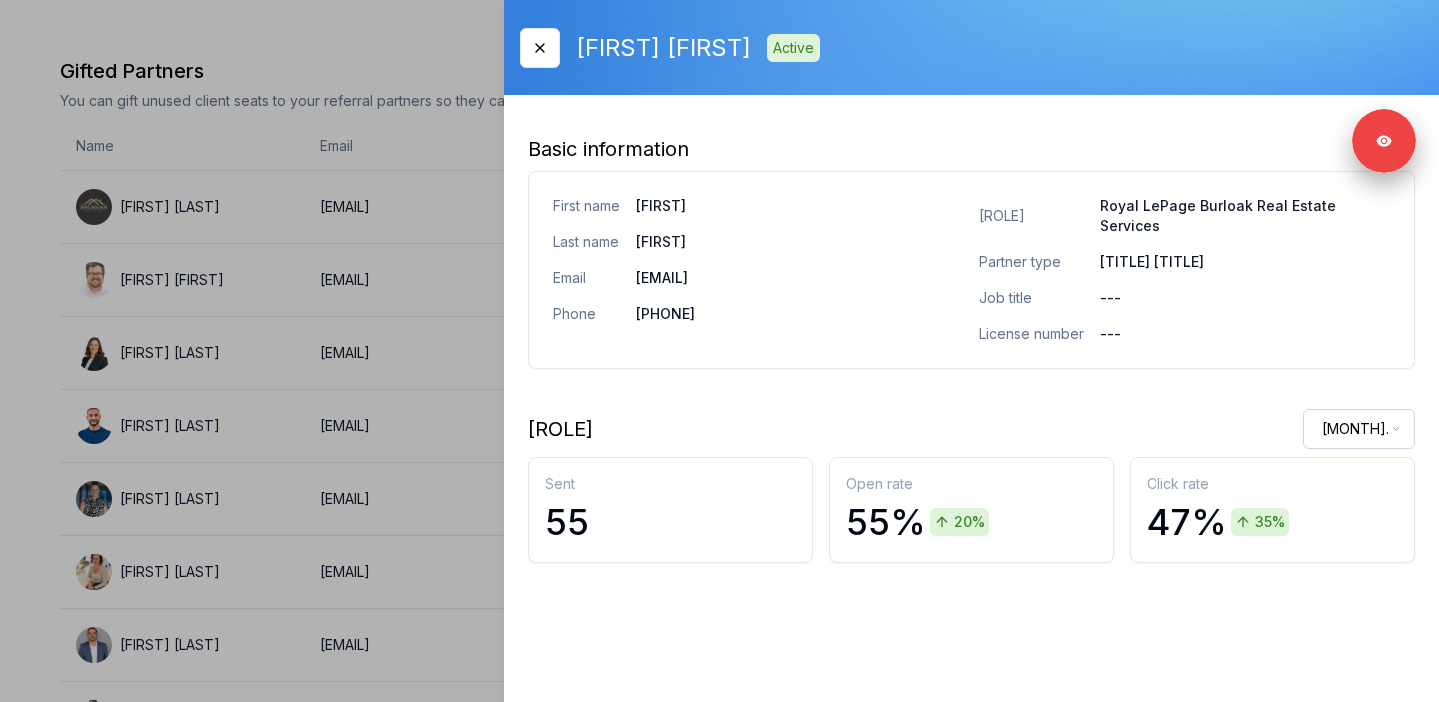 click on "Ownwell's platform is not optimized for mobile at this time.   For the best experience, please use a   desktop or laptop  to manage your account.   Note:  The   personalized homeownership reports   you generate for clients   are fully mobile-friendly   and can be easily viewed on any device. own well Dashboard Landing Page Adopt My Mortgage 531  of  700  clients used Purchase additional client capacity Adopt My Mortgage Your network is your superpower.   Expand your reach by sharing unused client seats with your referral partners. Each invite gives your partner their own Ownwell account to engage their clients - while showcasing you as their trusted mortgage advisor. Add or invite partner Your Client Seats 531  /  700  used Used by you 301 Gifted 230 Unused 169 Limited Partners These are partners you haven’t invited into Ownwell yet, but you’ve linked clients to them and co-branded your Ownwell digests with their contact information. Name Email Status Clients Seats Ryan   [LAST] 0 Kyrsten   [LAST] 0   0" at bounding box center [719, -2190] 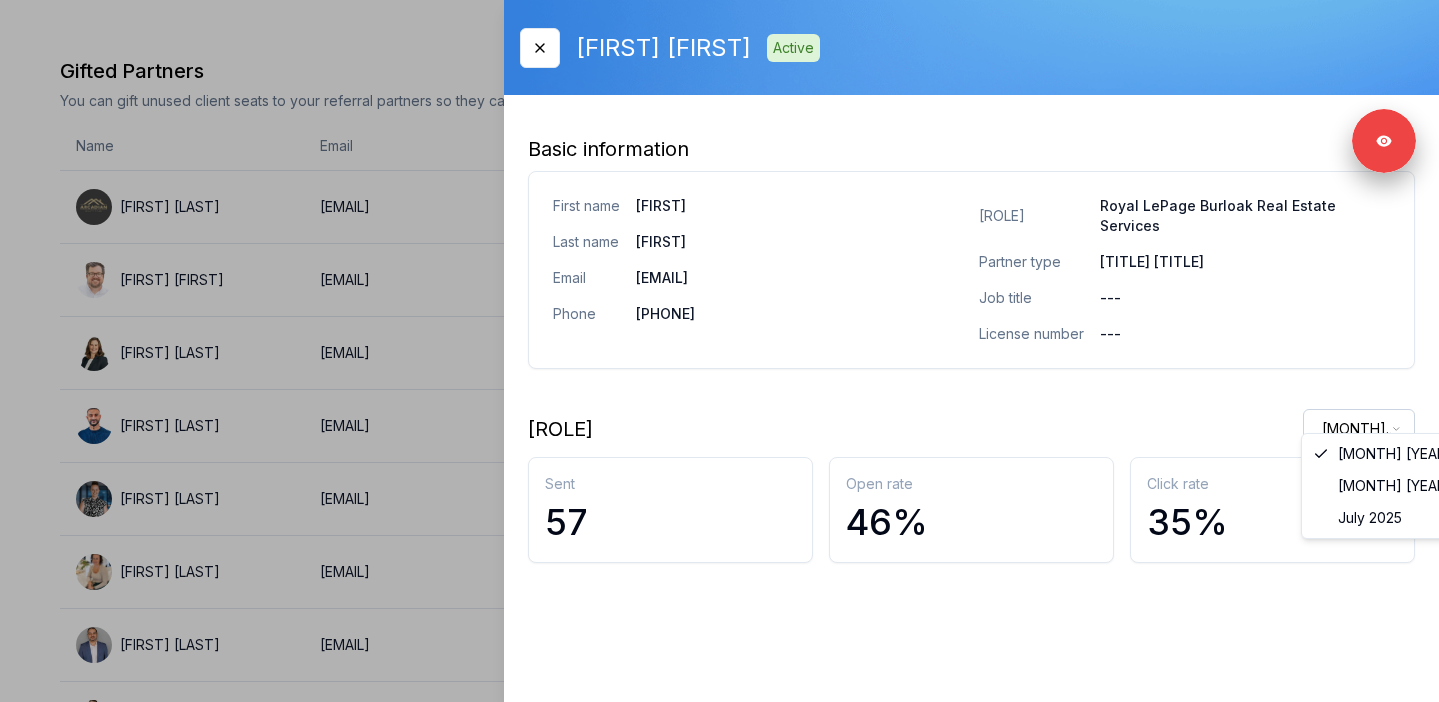 click on "Ownwell's platform is not optimized for mobile at this time.   For the best experience, please use a   desktop or laptop  to manage your account.   Note:  The   personalized homeownership reports   you generate for clients   are fully mobile-friendly   and can be easily viewed on any device. own well Dashboard Landing Page Adopt My Mortgage 531  of  700  clients used Purchase additional client capacity Adopt My Mortgage Your network is your superpower.   Expand your reach by sharing unused client seats with your referral partners. Each invite gives your partner their own Ownwell account to engage their clients - while showcasing you as their trusted mortgage advisor. Add or invite partner Your Client Seats 531  /  700  used Used by you 301 Gifted 230 Unused 169 Limited Partners These are partners you haven’t invited into Ownwell yet, but you’ve linked clients to them and co-branded your Ownwell digests with their contact information. Name Email Status Clients Seats Ryan   [LAST] 0 Kyrsten   [LAST] 0   0" at bounding box center (719, -2190) 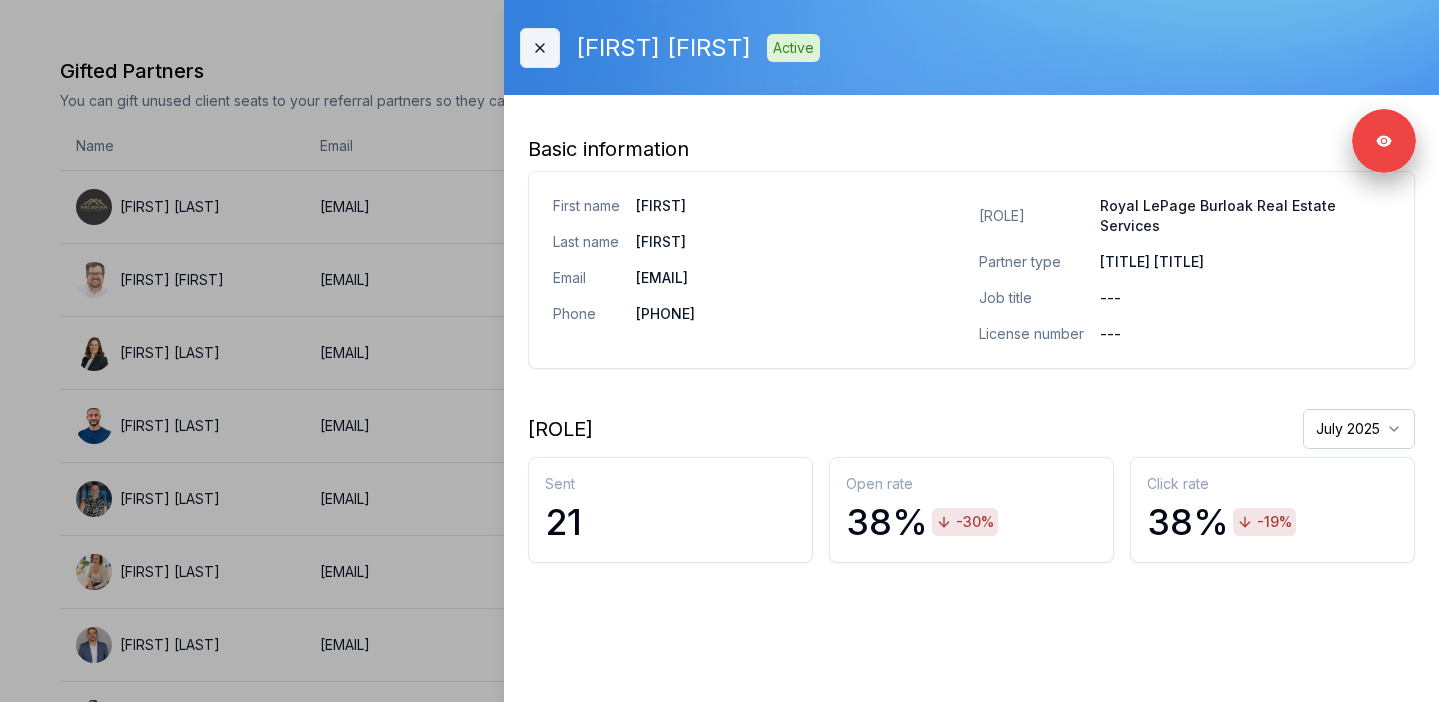 click 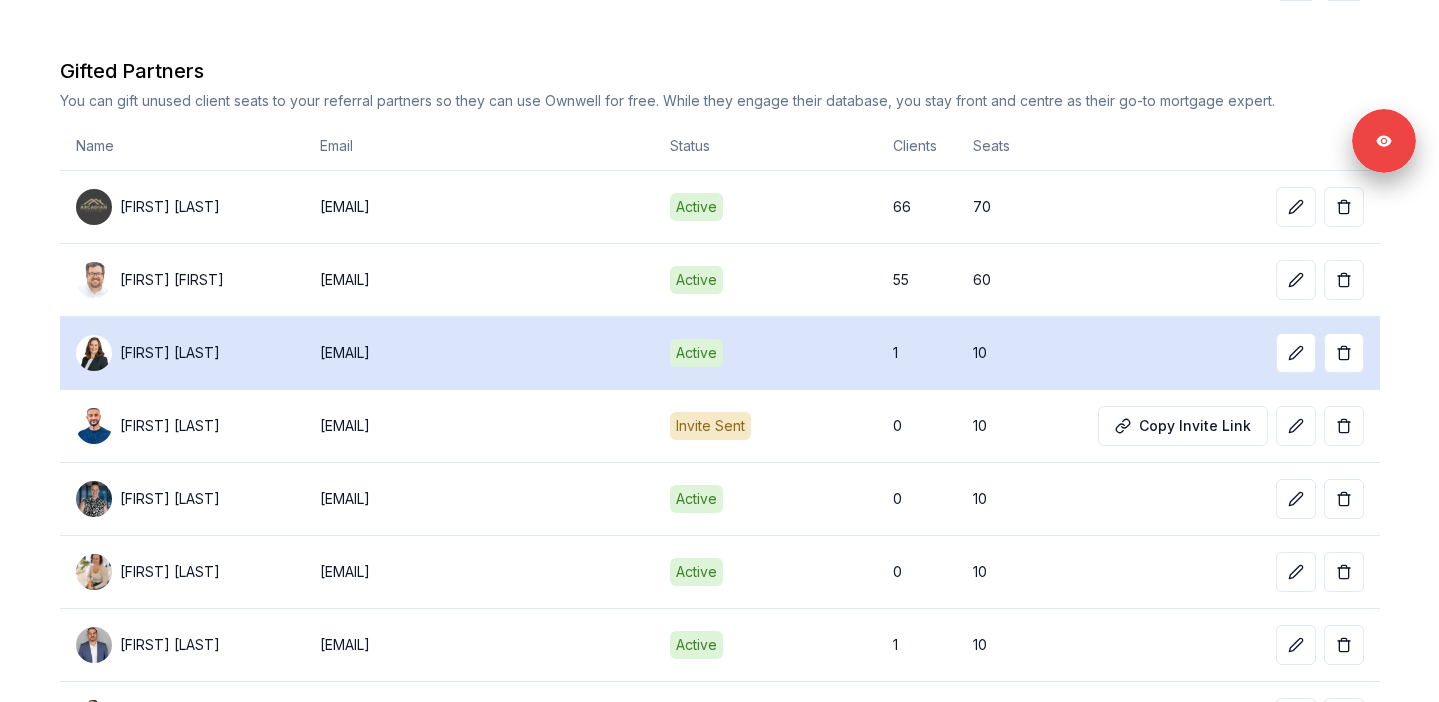 click on "[FIRST]   [LAST]" at bounding box center [170, 353] 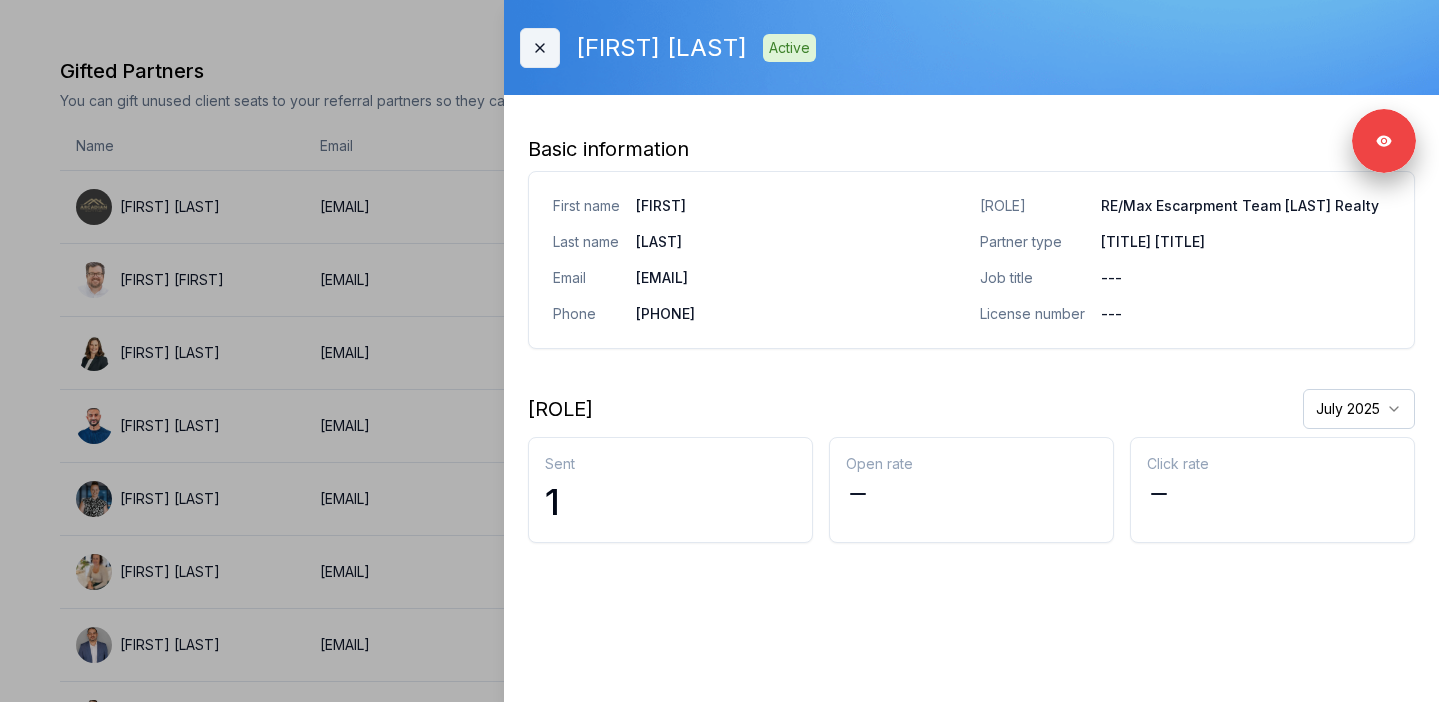 click 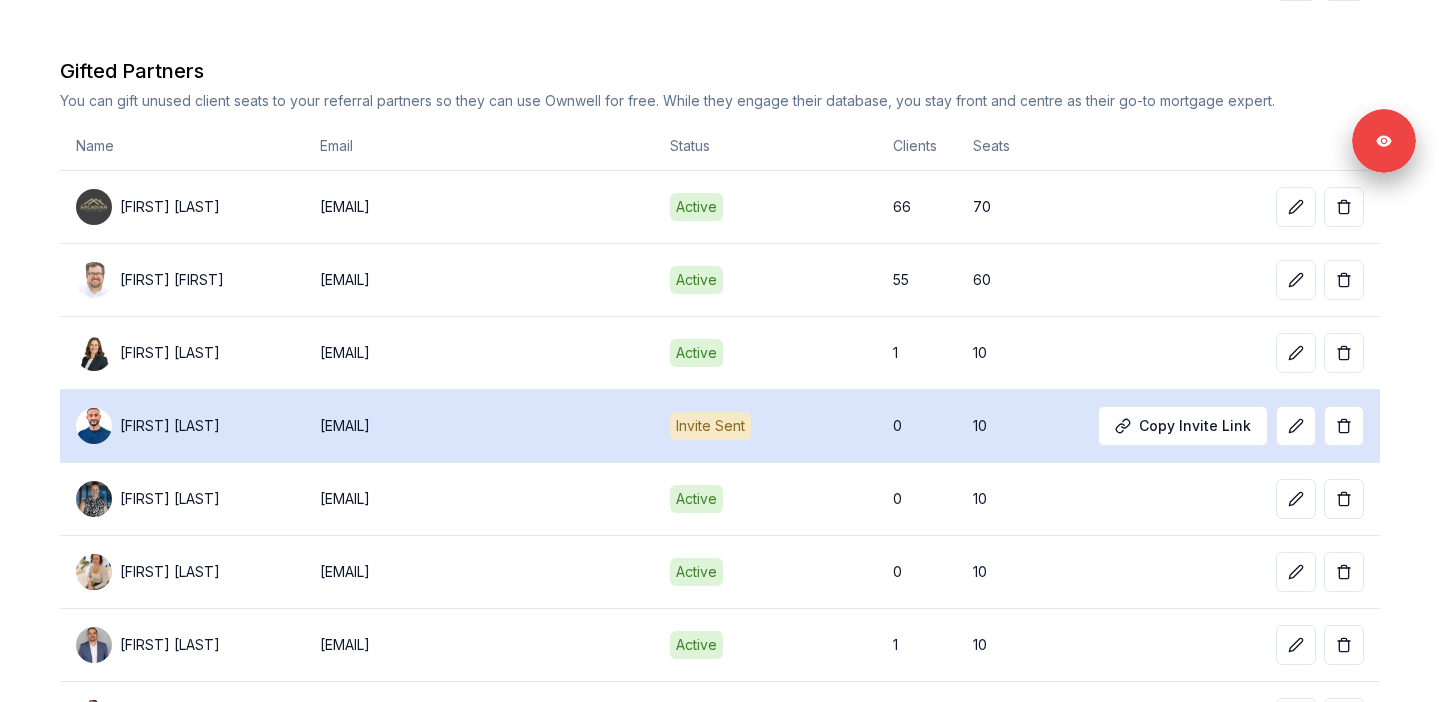 click on "[FIRST]   [LAST]" at bounding box center [170, 426] 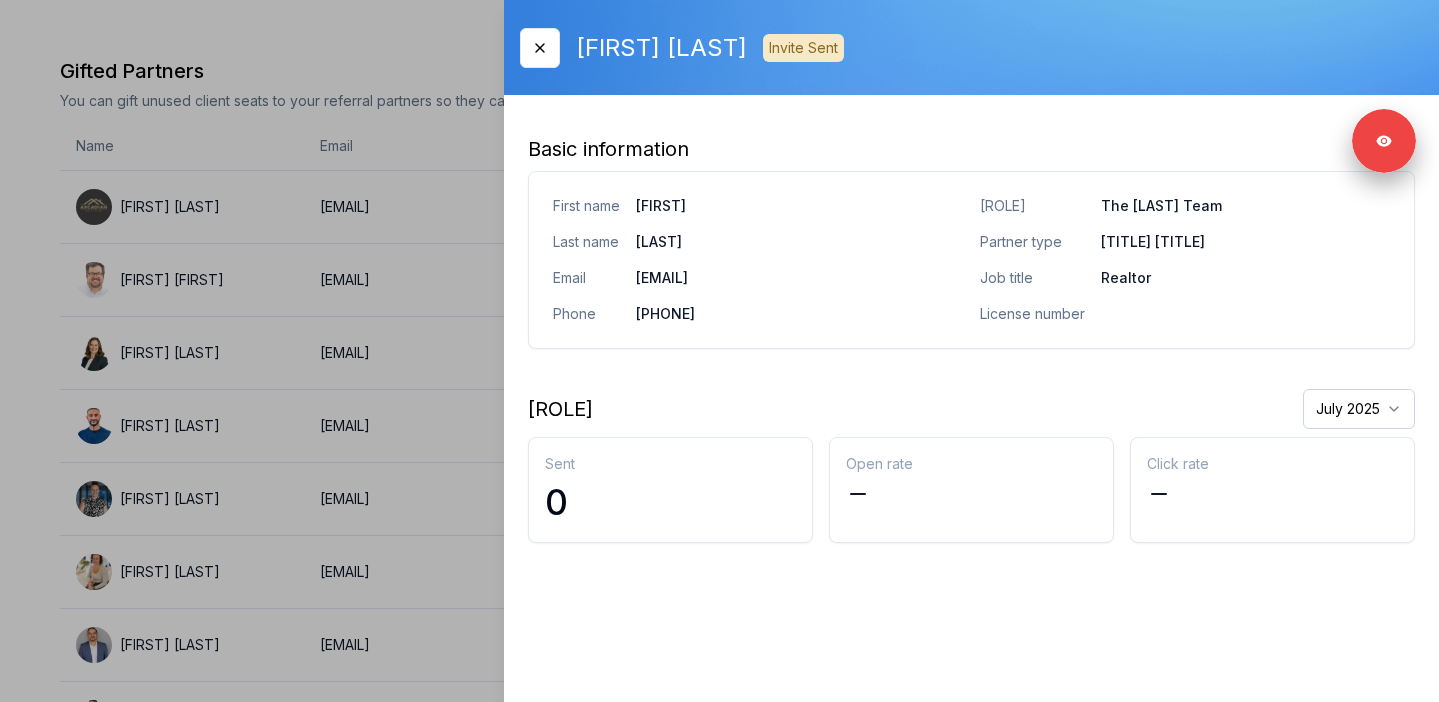 click at bounding box center (719, 351) 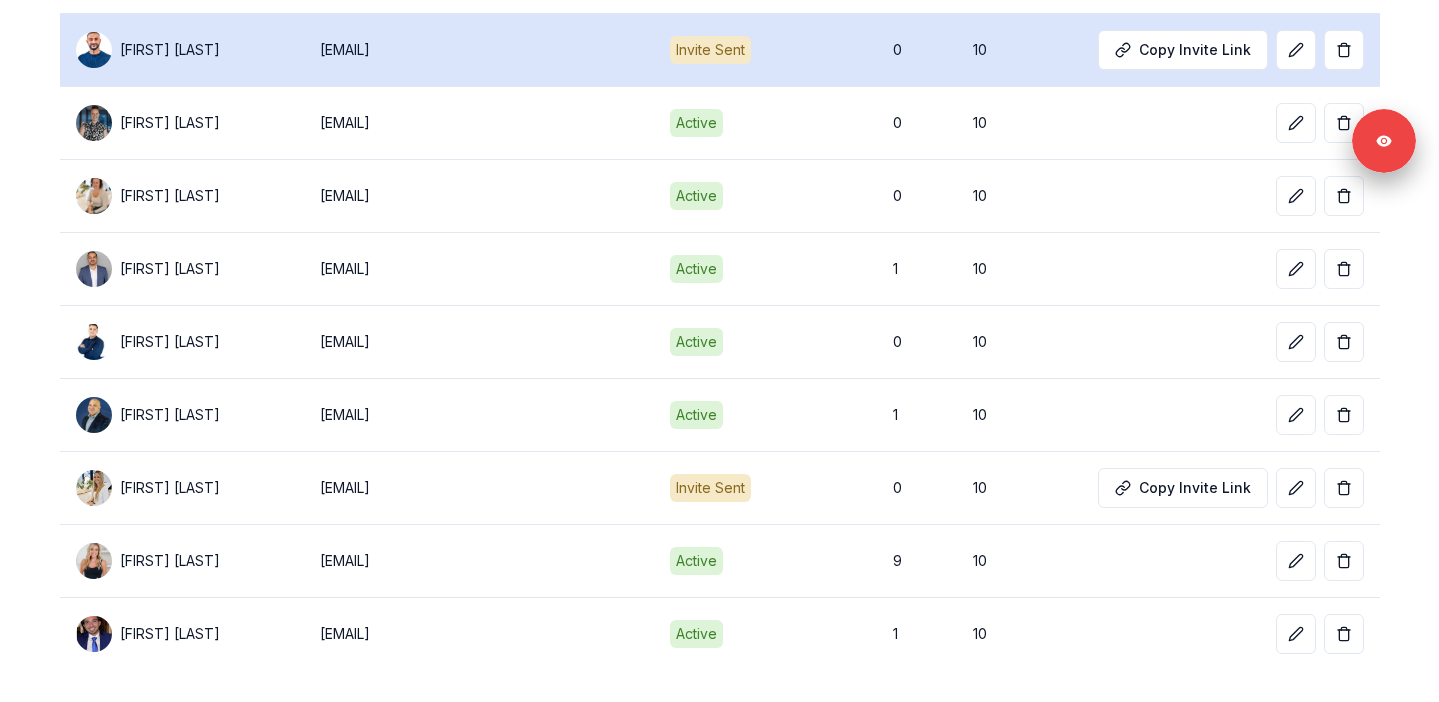 scroll, scrollTop: 2661, scrollLeft: 0, axis: vertical 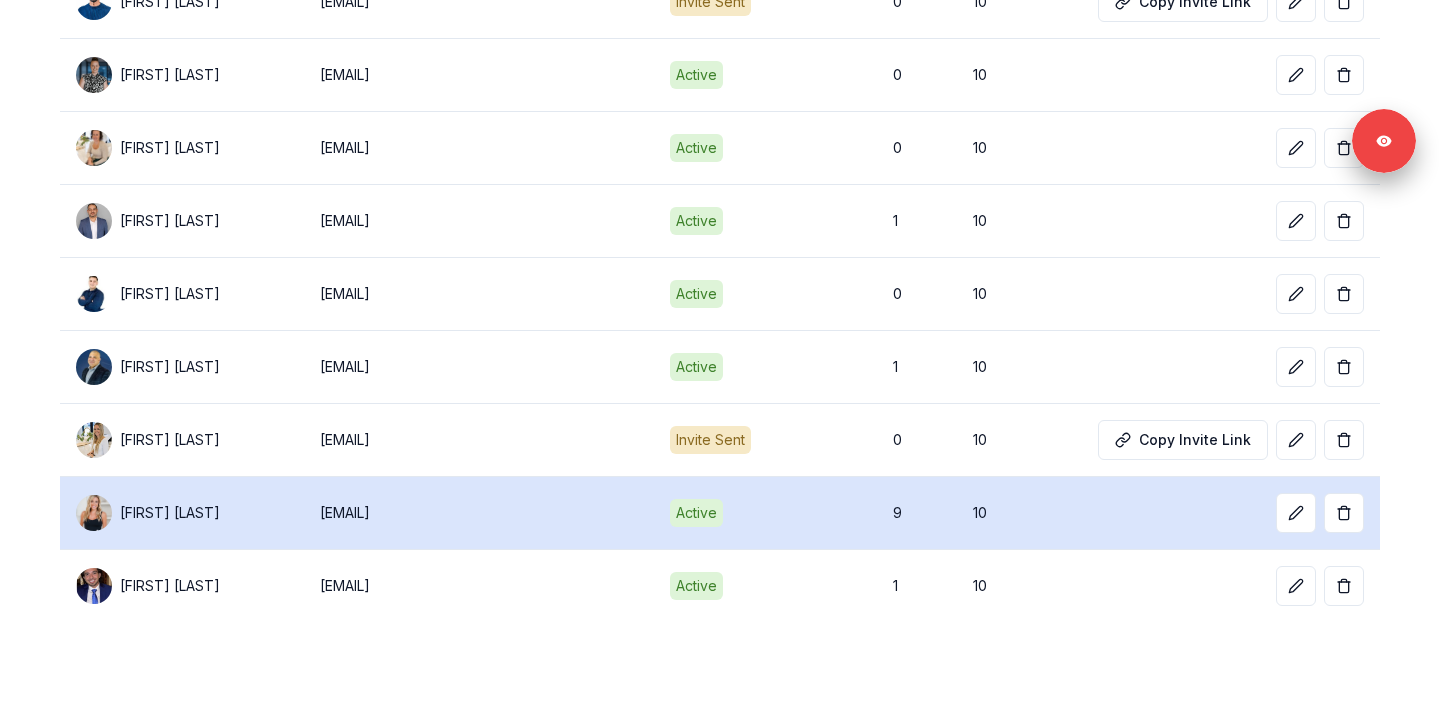 click on "[FIRST]   [LAST]" at bounding box center (170, 513) 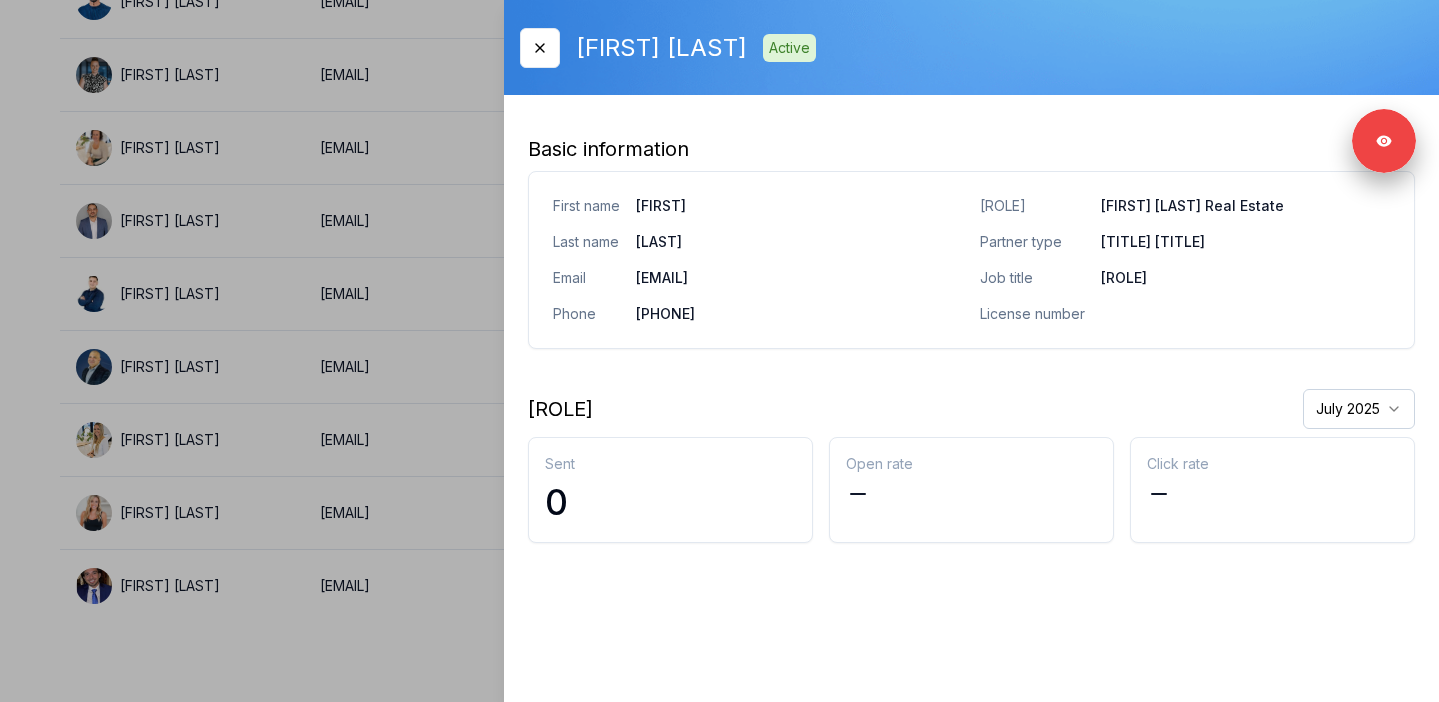 click at bounding box center [719, 351] 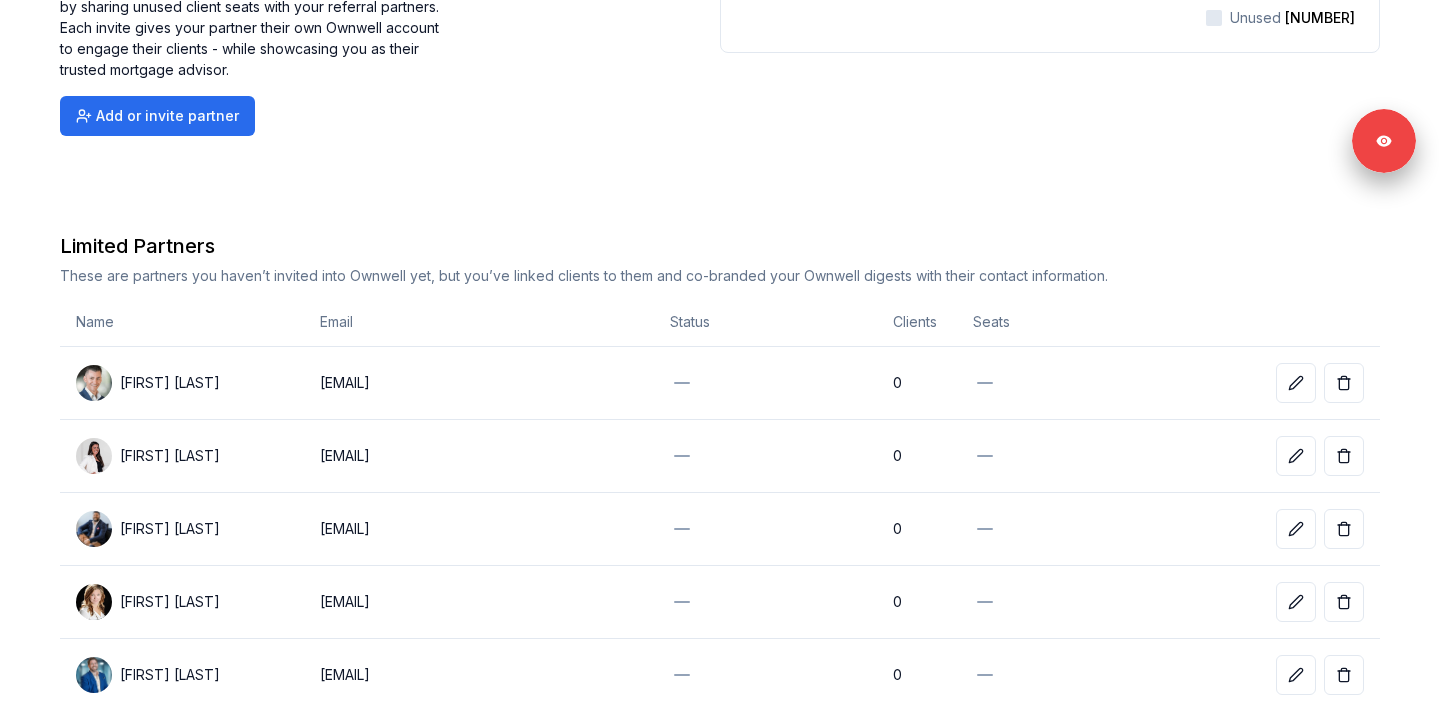 scroll, scrollTop: 0, scrollLeft: 0, axis: both 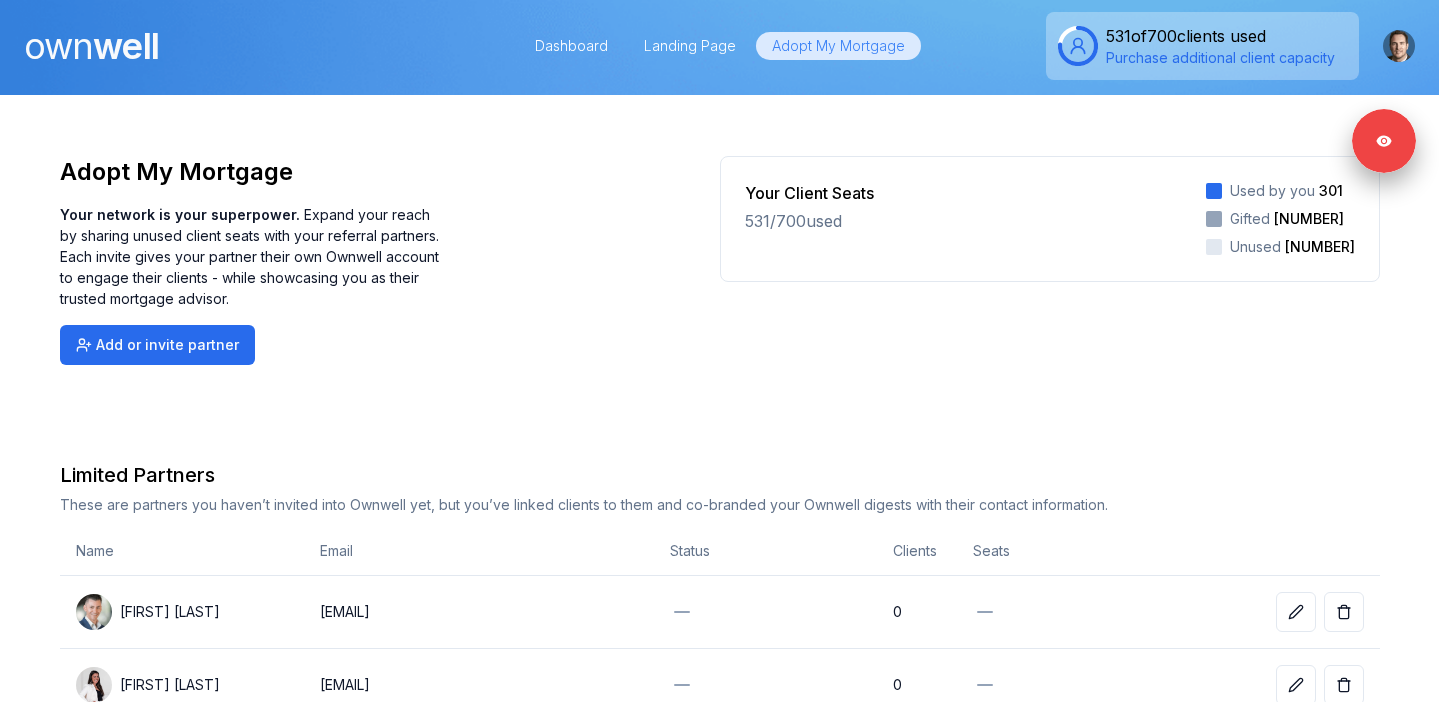 click on "own well" at bounding box center [91, 46] 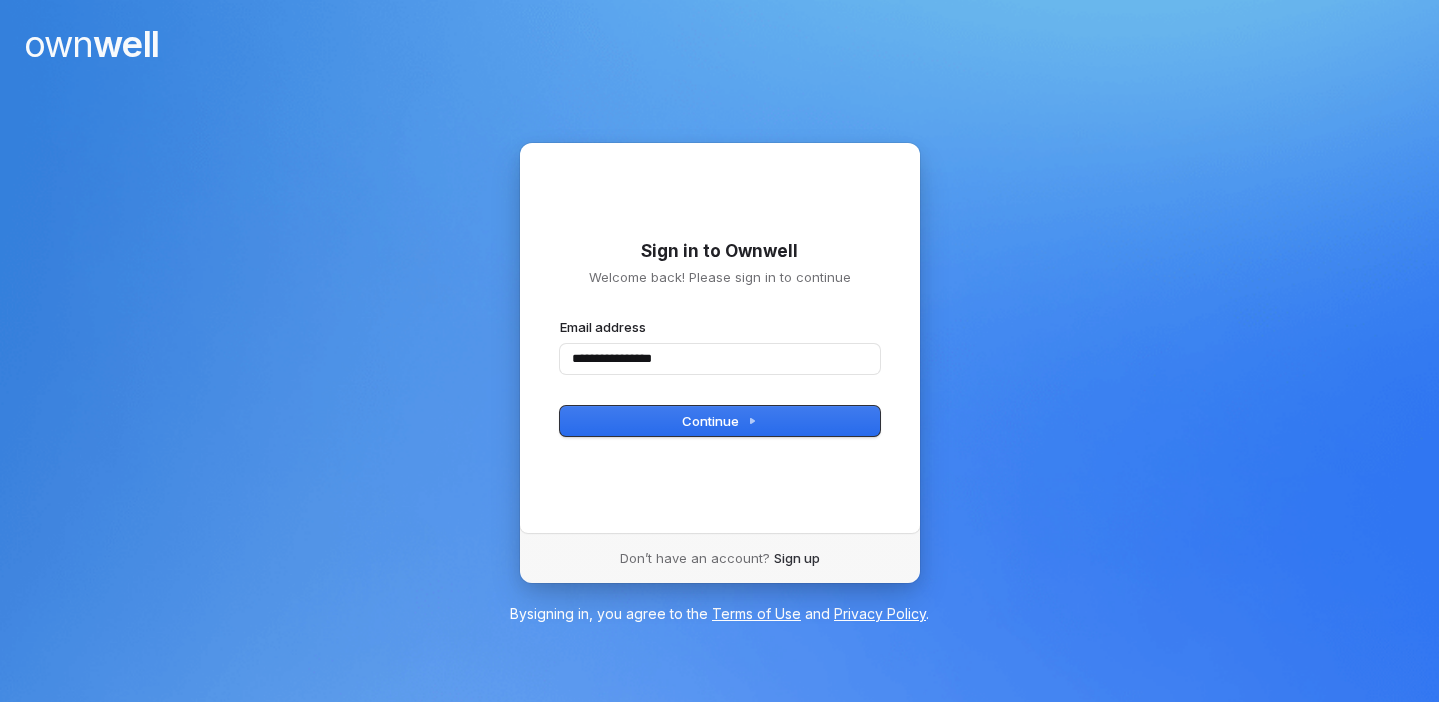 type on "**********" 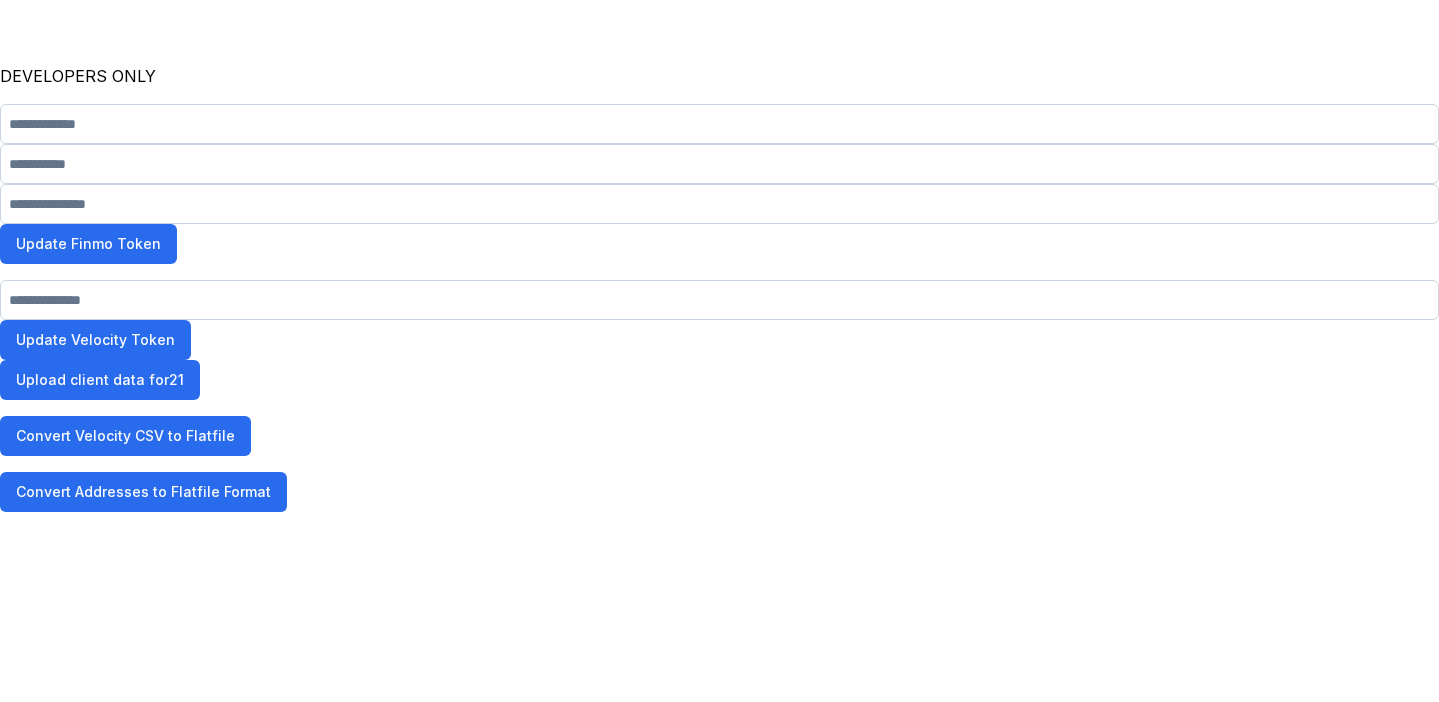 scroll, scrollTop: 0, scrollLeft: 0, axis: both 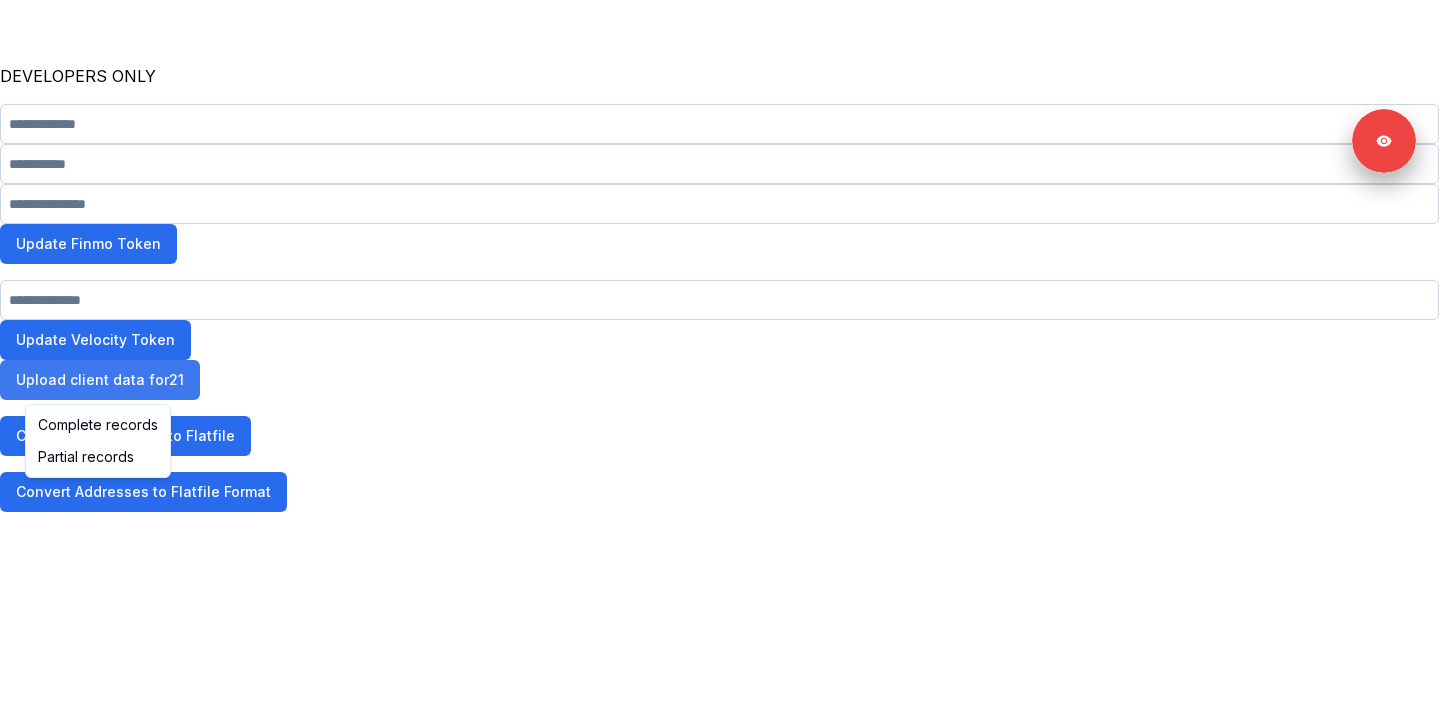 click on "Upload client data for  21" at bounding box center [100, 380] 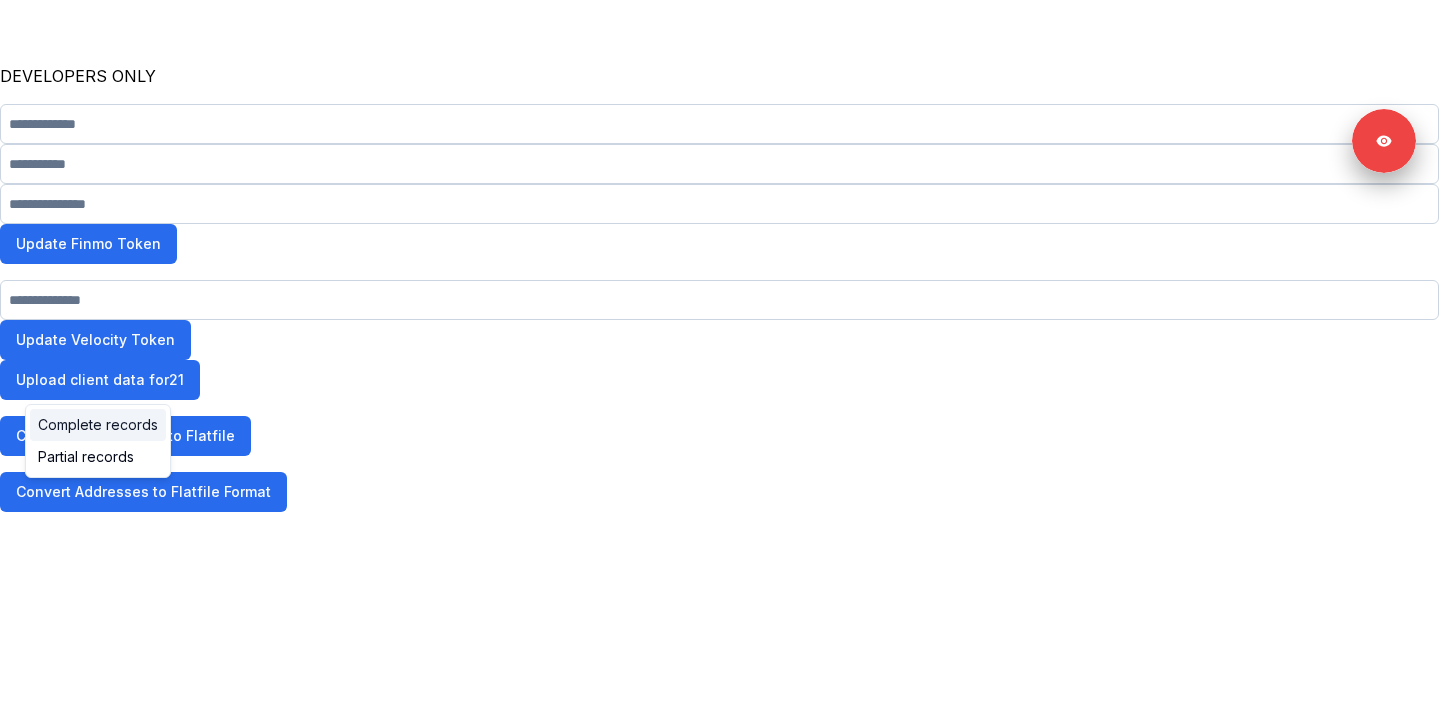 click on "Complete records" at bounding box center (98, 425) 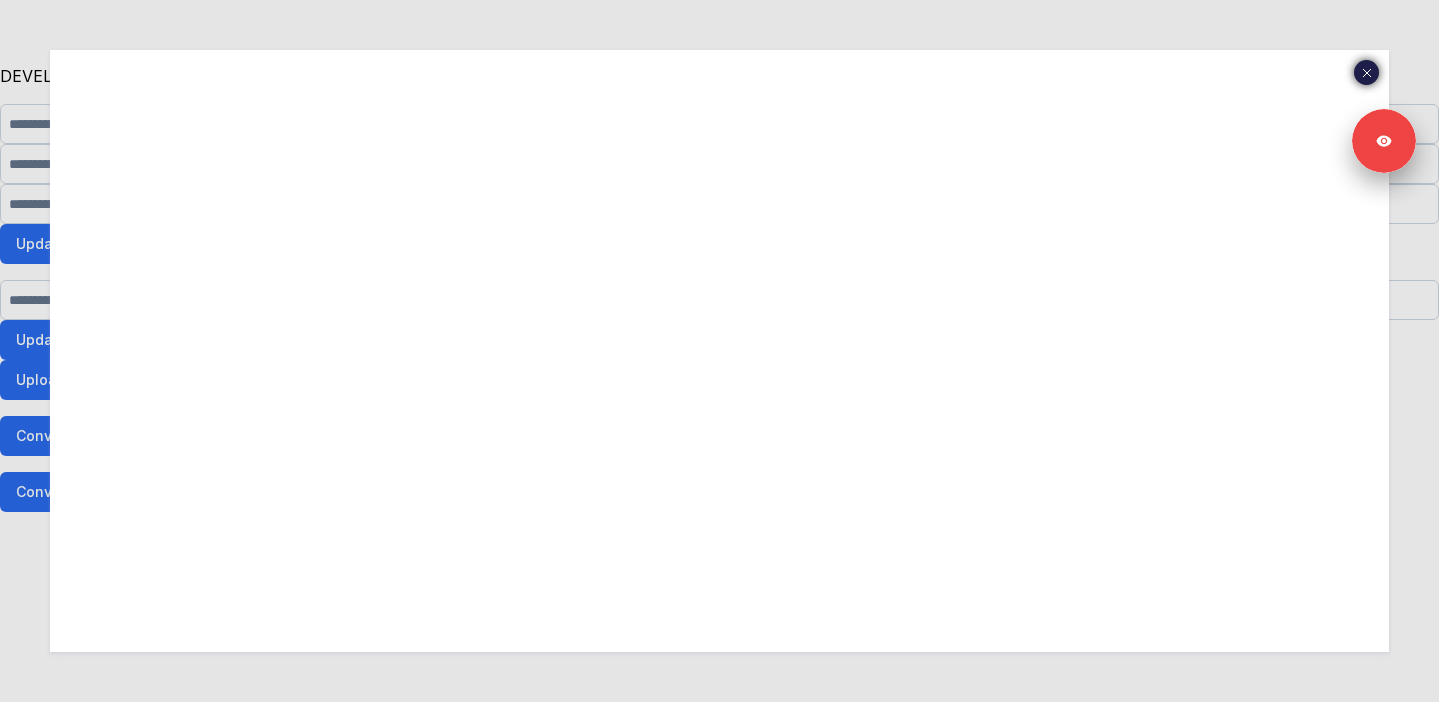click 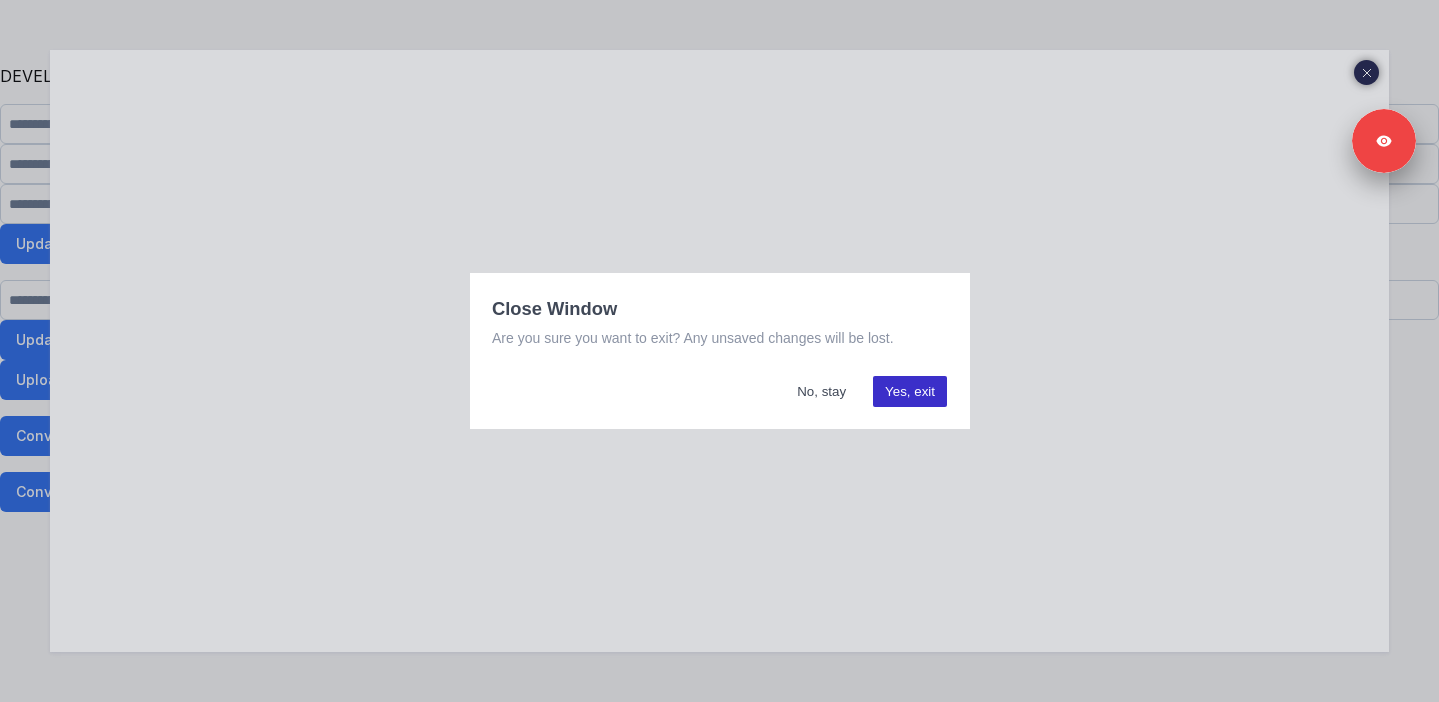 click on "Yes, exit" at bounding box center (910, 391) 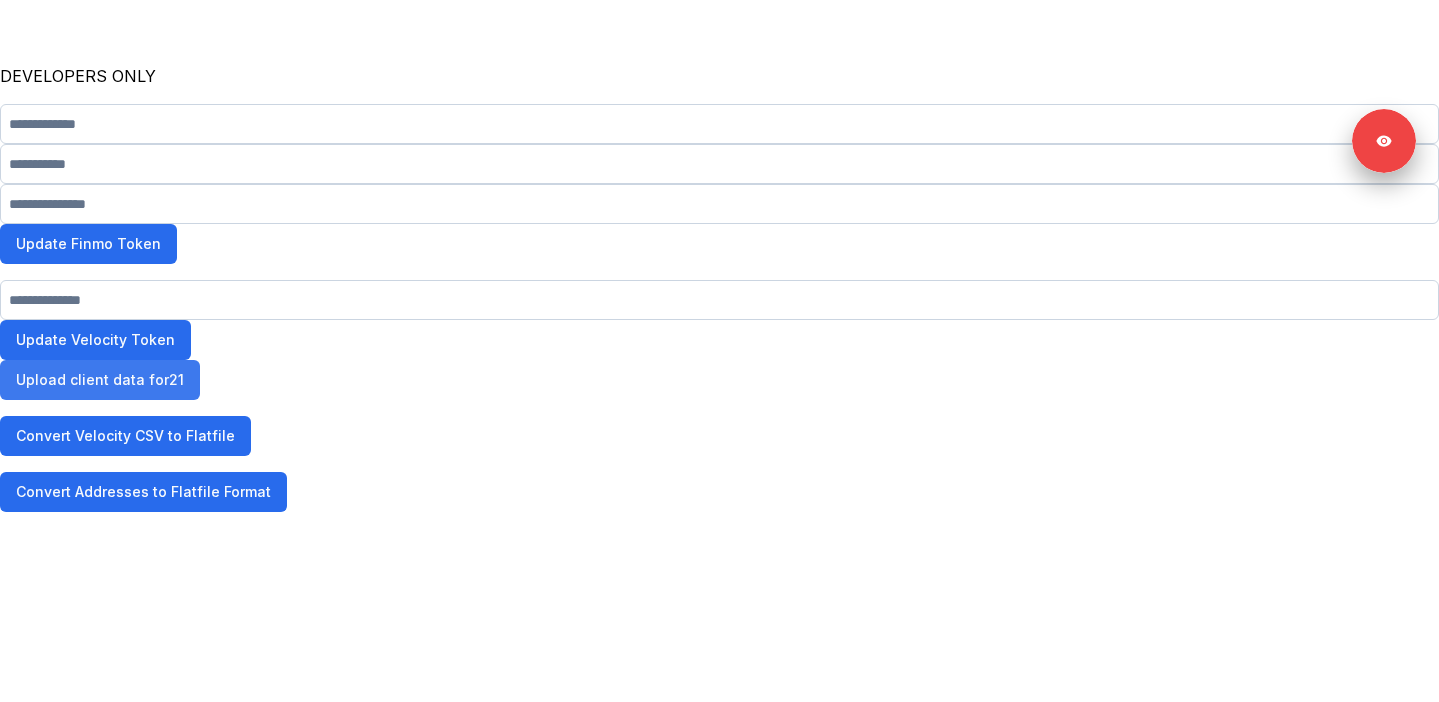 click on "Upload client data for  21" at bounding box center (100, 380) 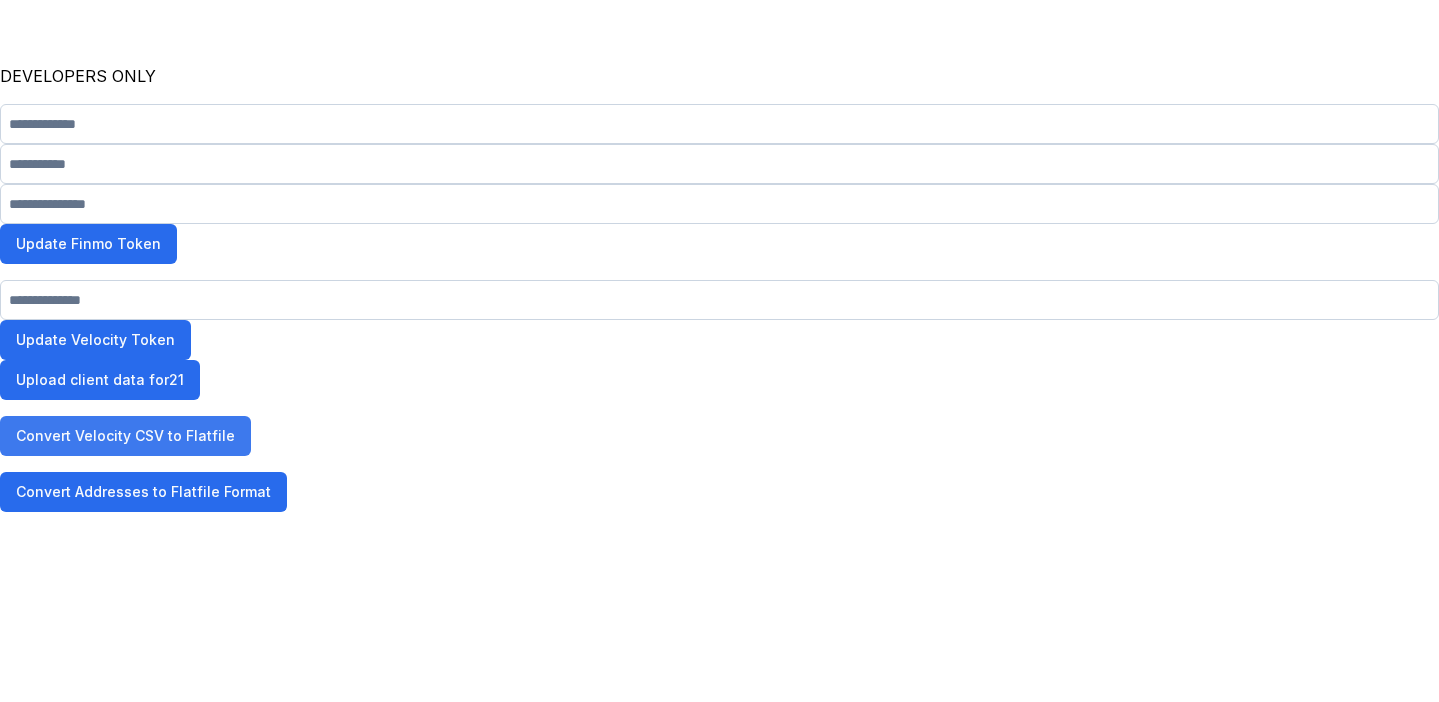 scroll, scrollTop: 0, scrollLeft: 0, axis: both 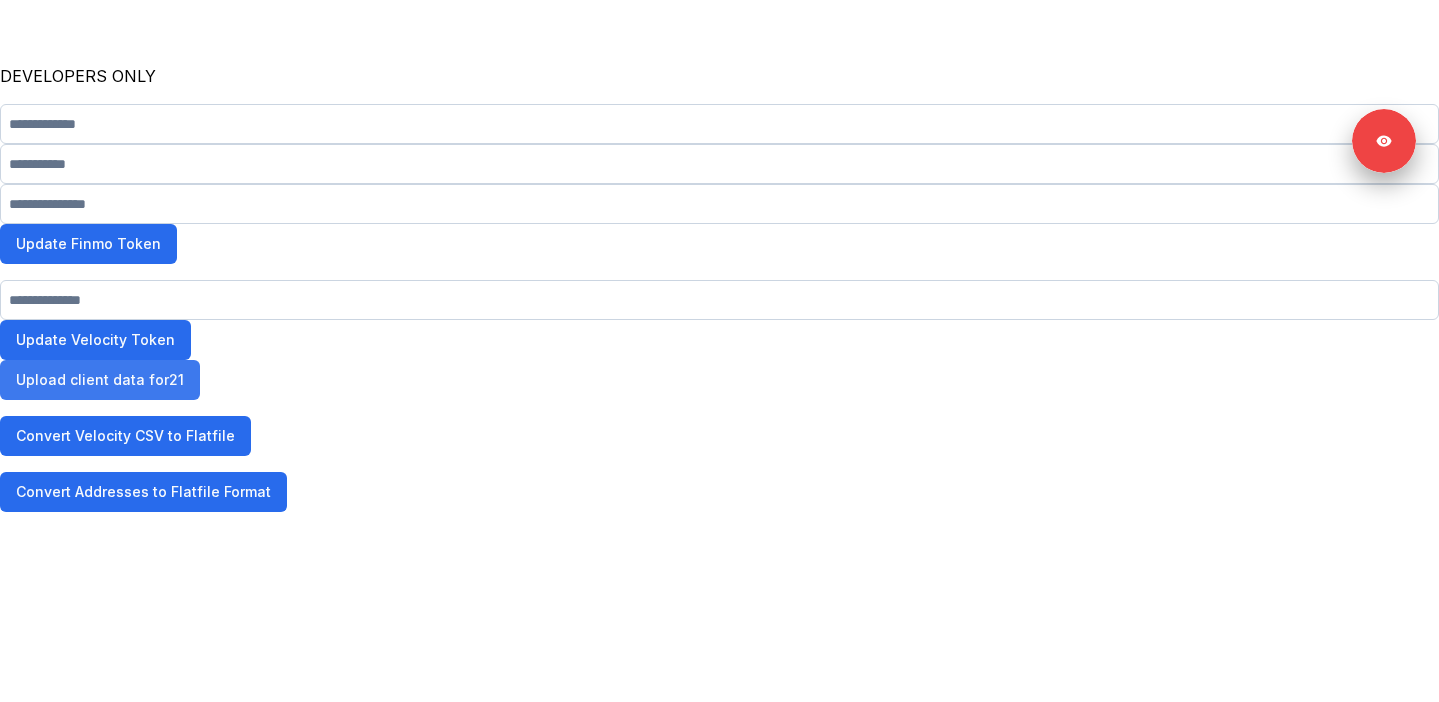 click on "Upload client data for  21" at bounding box center [100, 380] 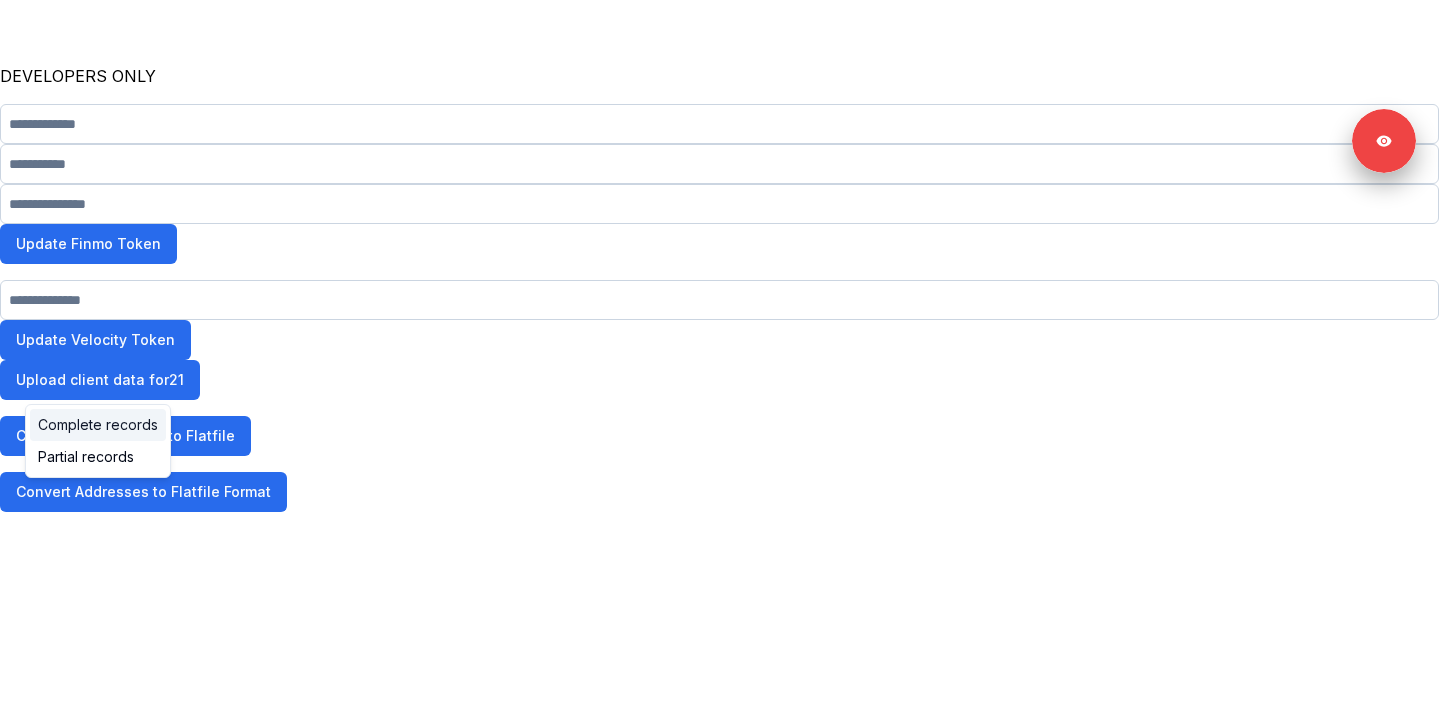 click on "Complete records" at bounding box center (98, 425) 